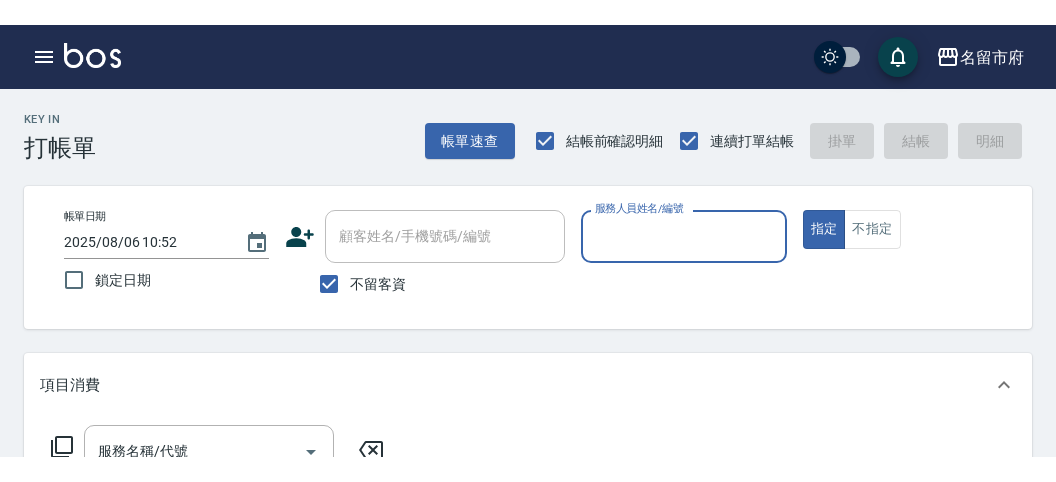 scroll, scrollTop: 0, scrollLeft: 0, axis: both 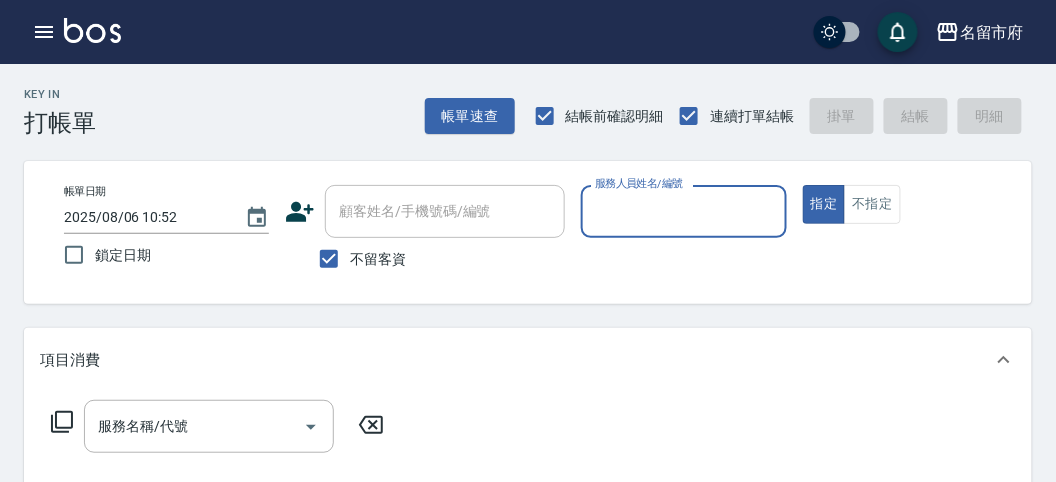 drag, startPoint x: 768, startPoint y: 208, endPoint x: 754, endPoint y: 231, distance: 26.925823 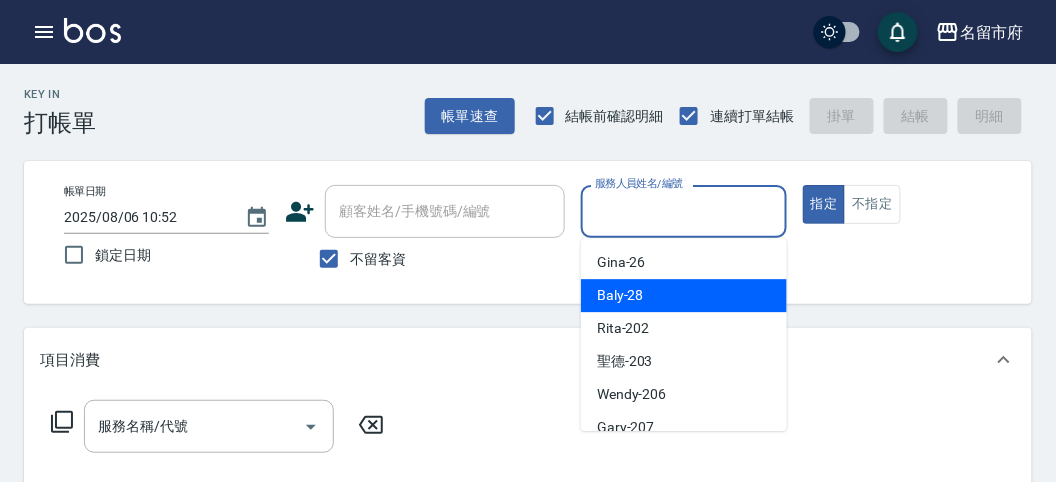 click on "Baly -28" at bounding box center [684, 295] 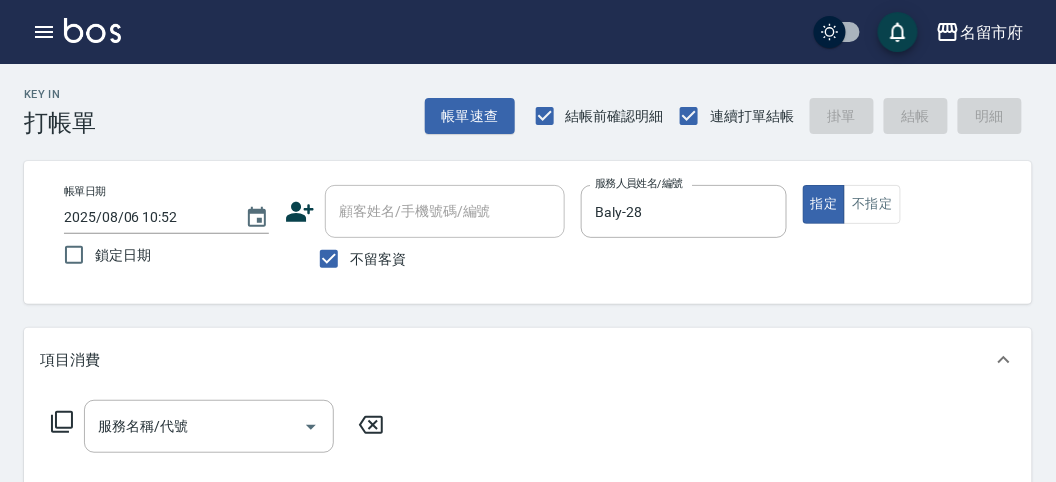 click 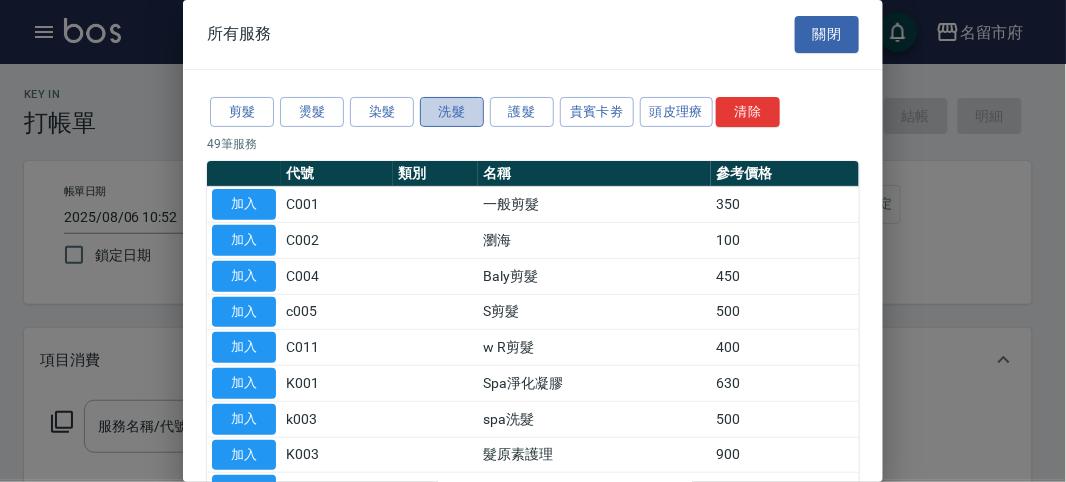 click on "洗髮" at bounding box center [452, 112] 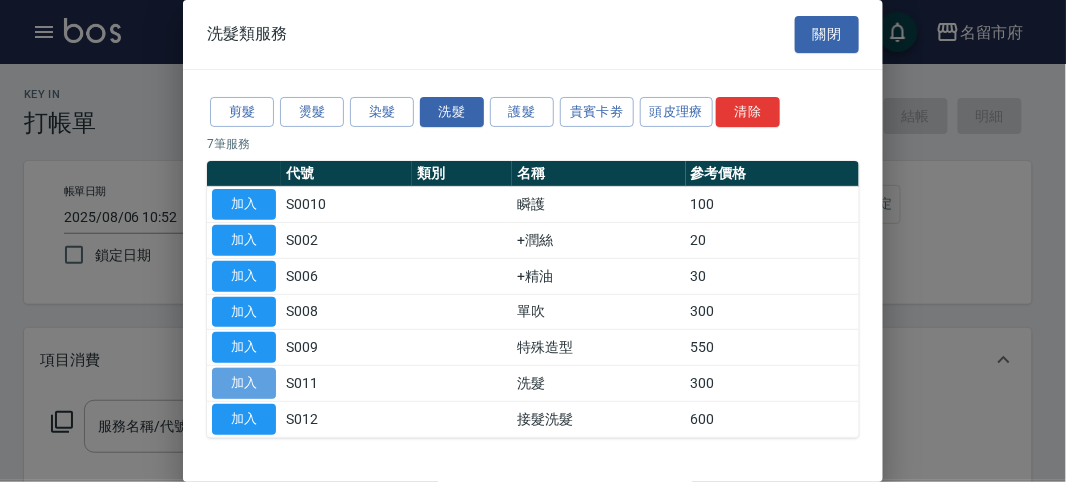 click on "加入" at bounding box center [244, 383] 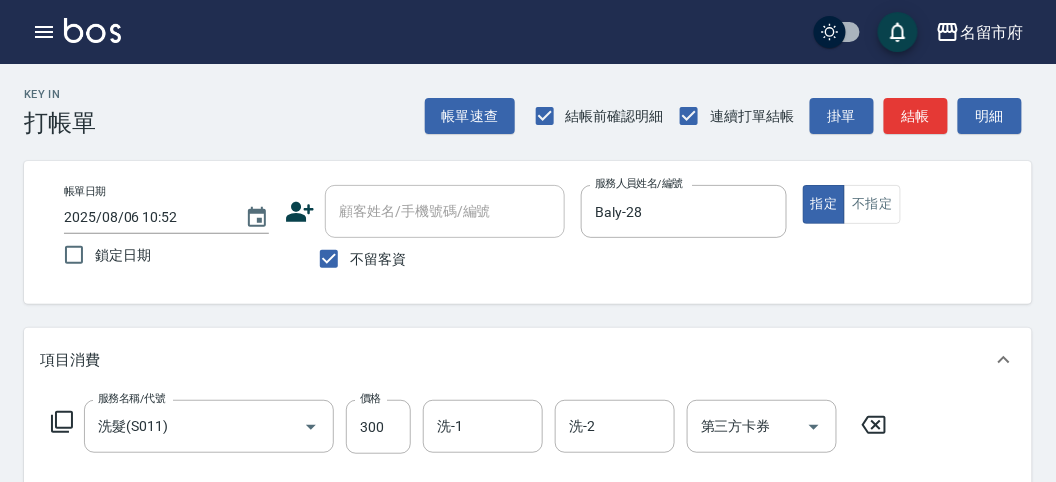 click 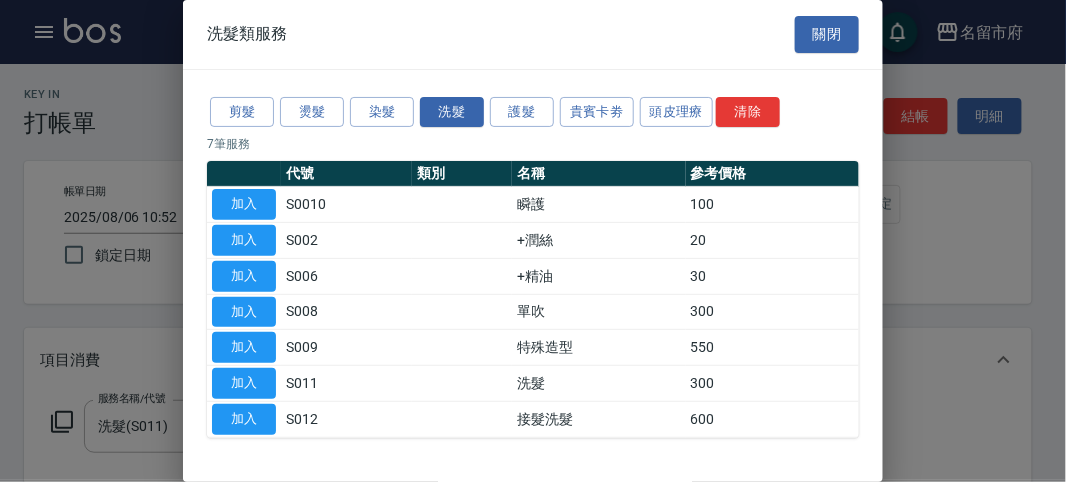 click on "加入" at bounding box center [244, 241] 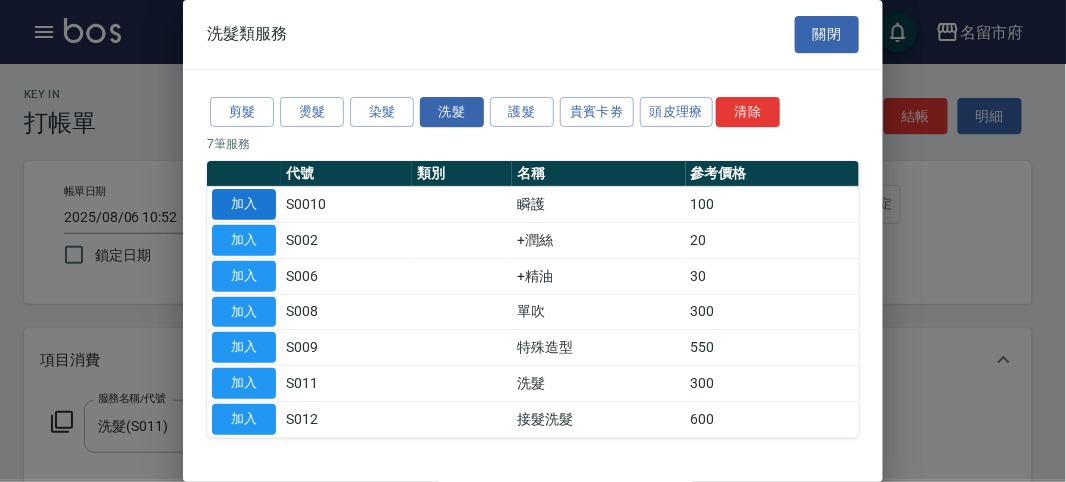click on "加入" at bounding box center [244, 204] 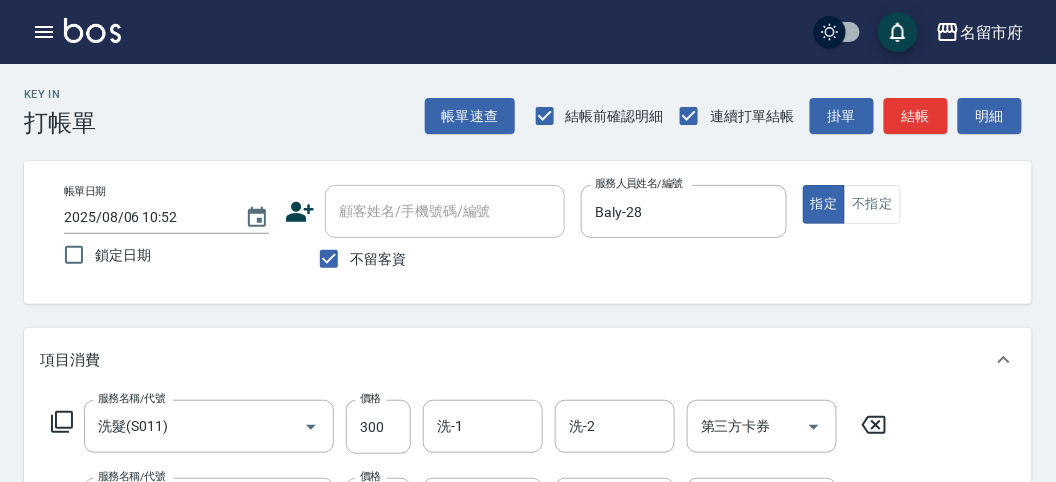 scroll, scrollTop: 333, scrollLeft: 0, axis: vertical 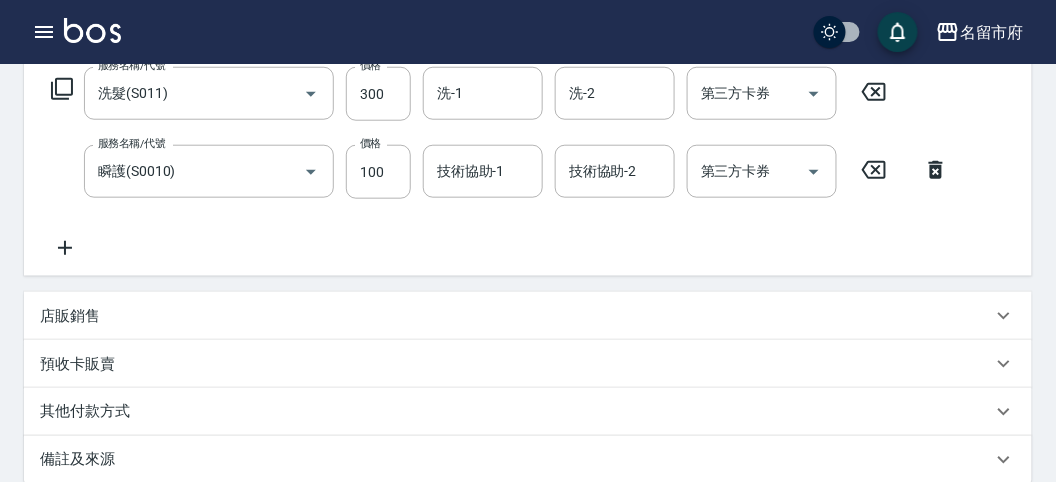 drag, startPoint x: 857, startPoint y: 171, endPoint x: 871, endPoint y: 177, distance: 15.231546 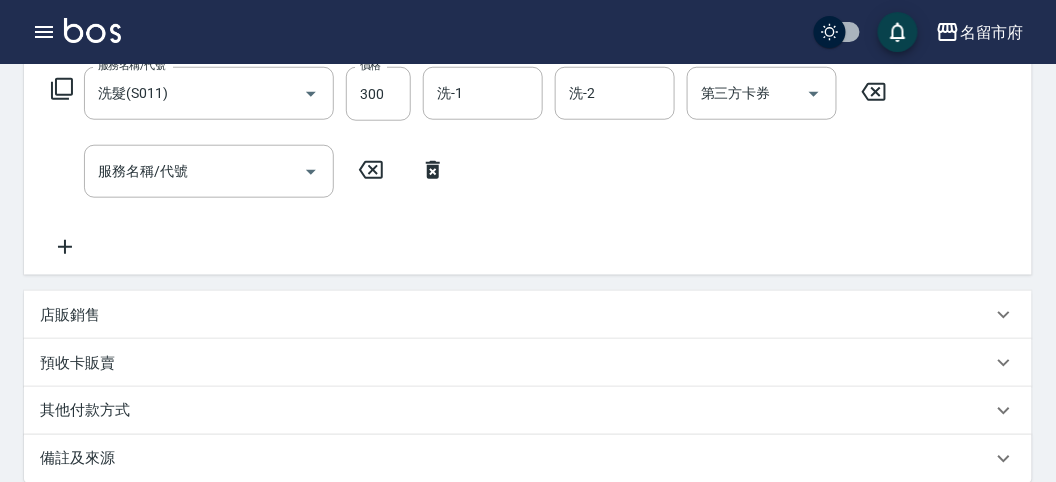 click on "服務名稱/代號 洗髮(S011) 服務名稱/代號 價格 300 價格 洗-1 洗-1 洗-2 洗-2 第三方卡券 第三方卡券" at bounding box center (469, 94) 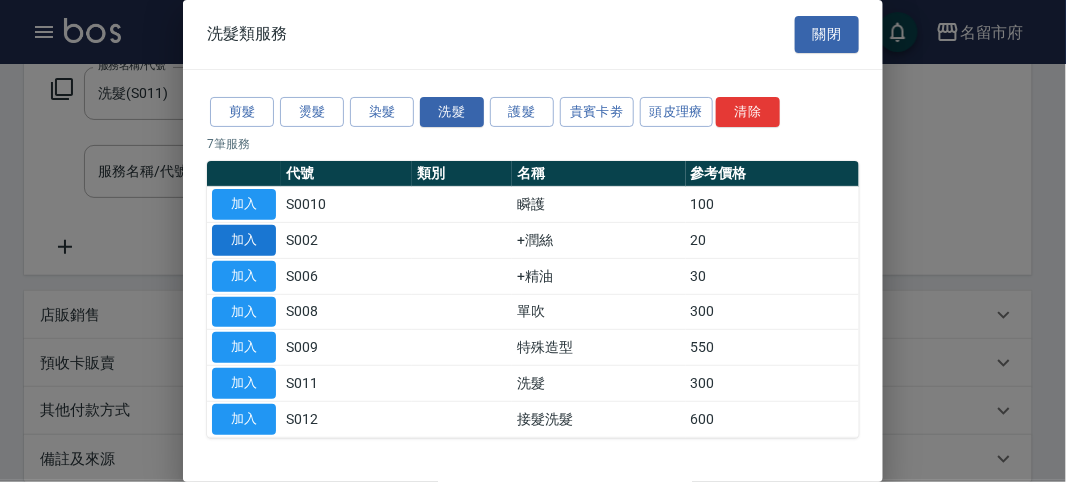 drag, startPoint x: 275, startPoint y: 237, endPoint x: 261, endPoint y: 235, distance: 14.142136 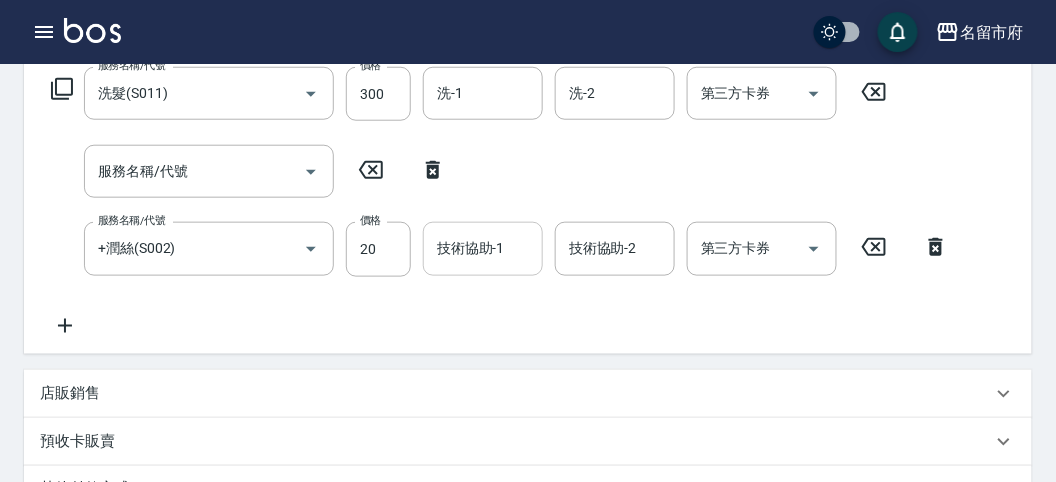 click on "技術協助-1" at bounding box center (483, 248) 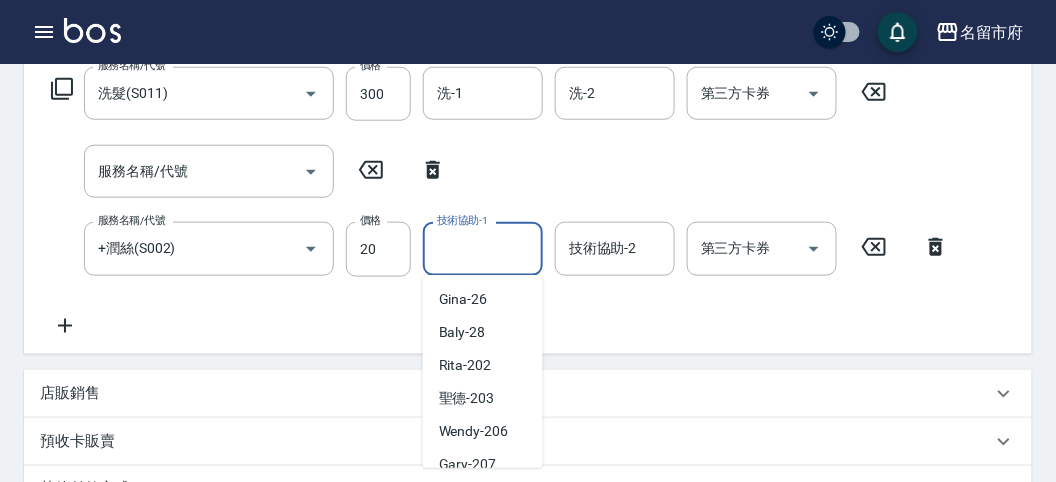 scroll, scrollTop: 153, scrollLeft: 0, axis: vertical 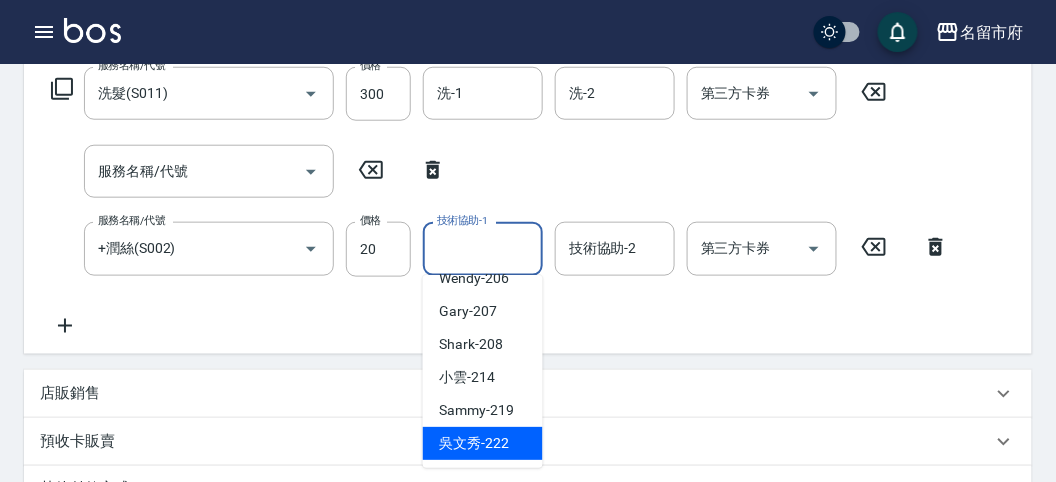 click on "[LAST] -222" at bounding box center [474, 443] 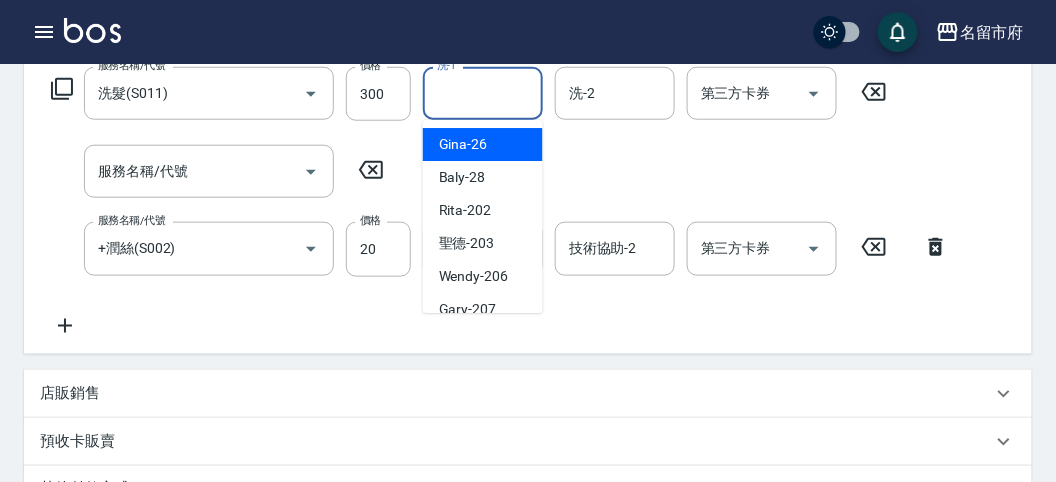 click on "洗-1" at bounding box center (483, 93) 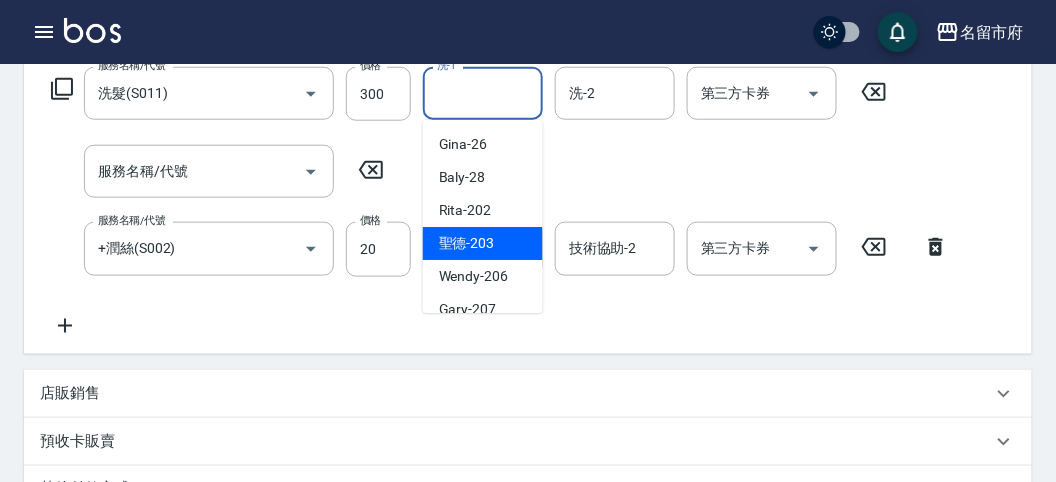 scroll, scrollTop: 153, scrollLeft: 0, axis: vertical 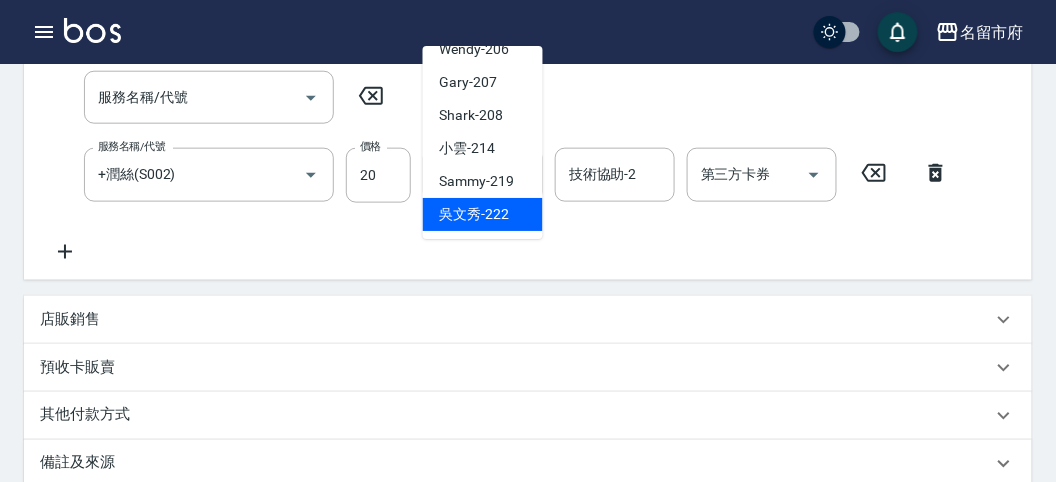 click on "[LAST] -222" at bounding box center [483, 214] 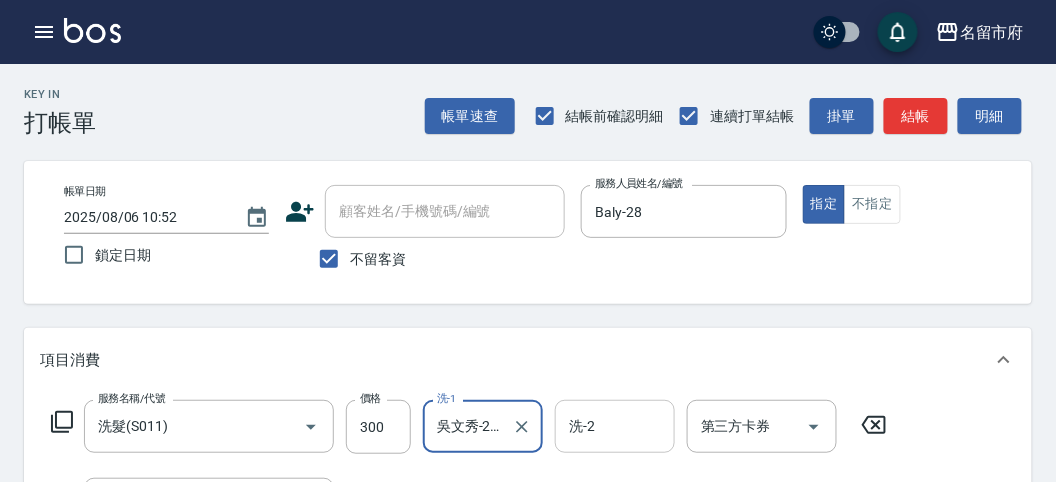 scroll, scrollTop: 222, scrollLeft: 0, axis: vertical 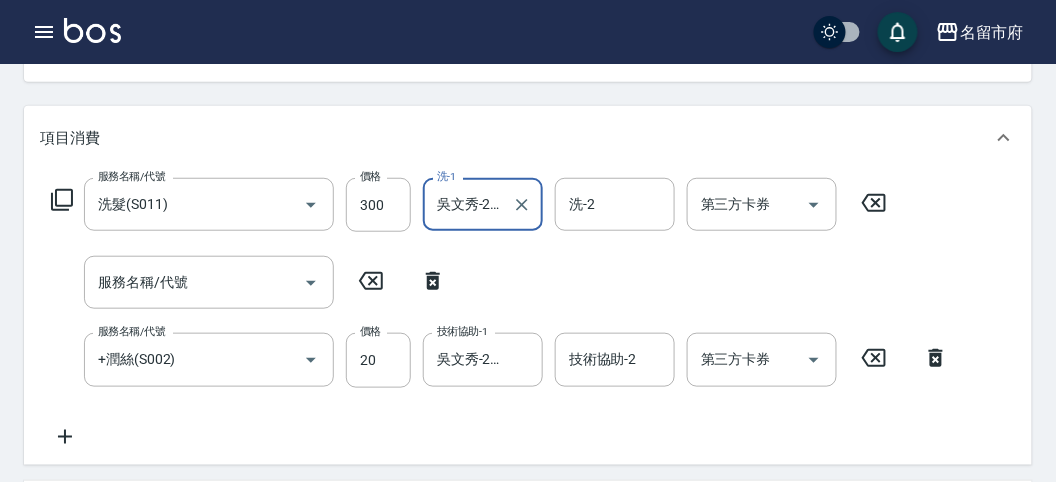 drag, startPoint x: 935, startPoint y: 366, endPoint x: 919, endPoint y: 365, distance: 16.03122 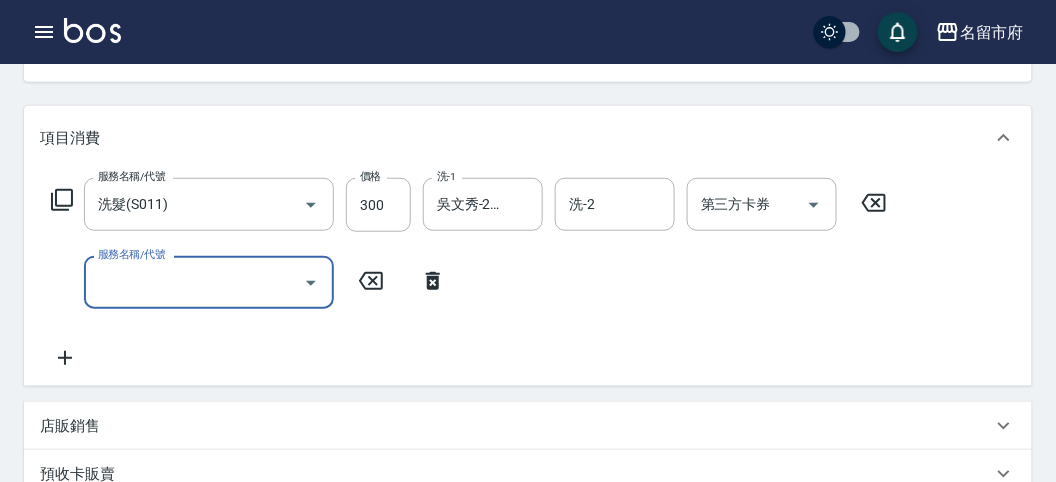 click 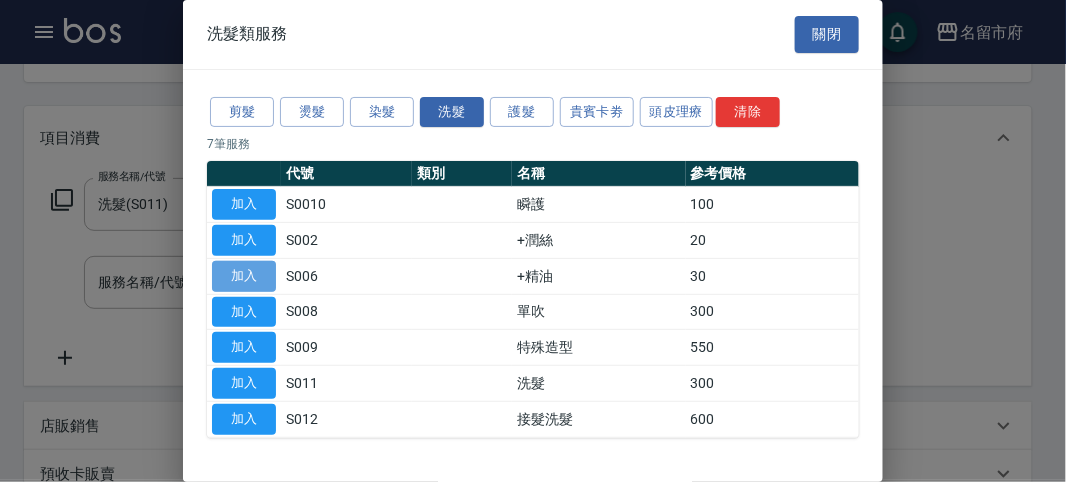click on "加入" at bounding box center (244, 276) 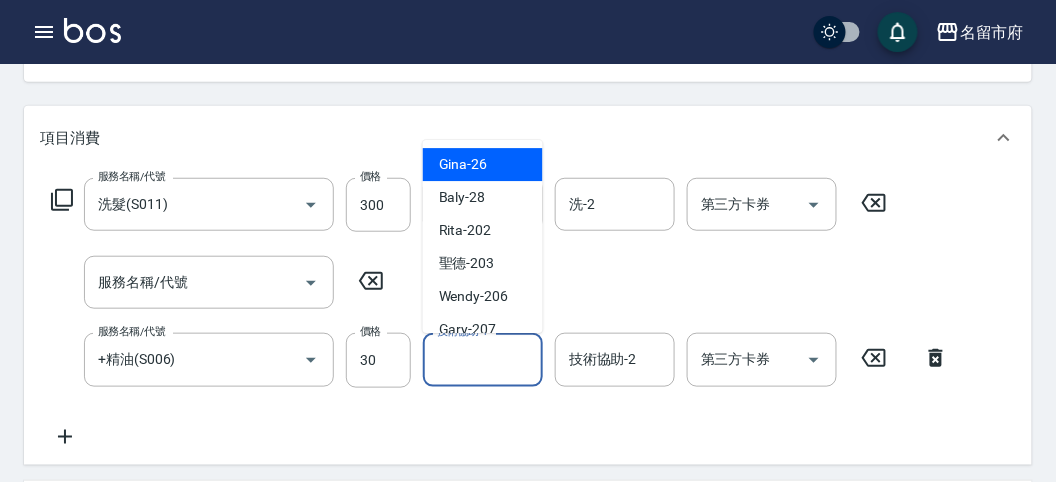 drag, startPoint x: 495, startPoint y: 360, endPoint x: 495, endPoint y: 349, distance: 11 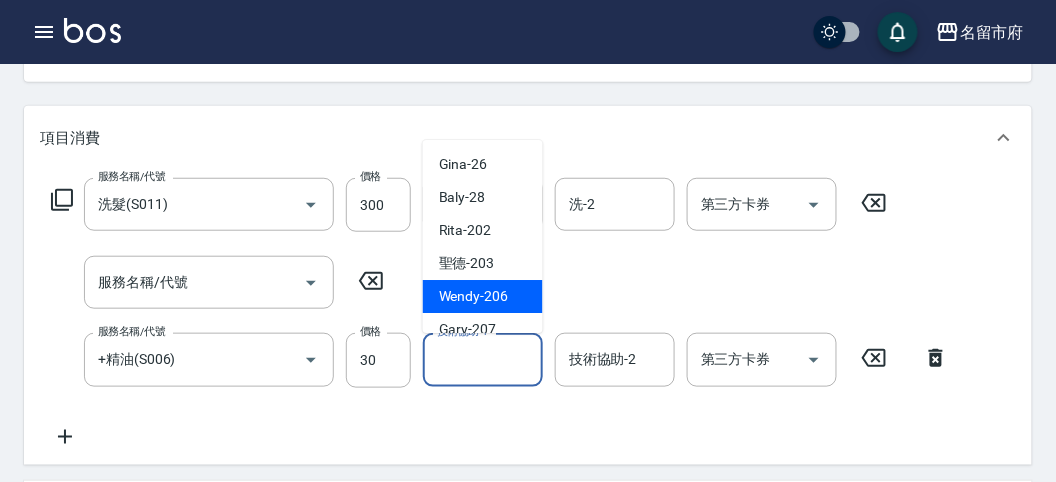 scroll, scrollTop: 153, scrollLeft: 0, axis: vertical 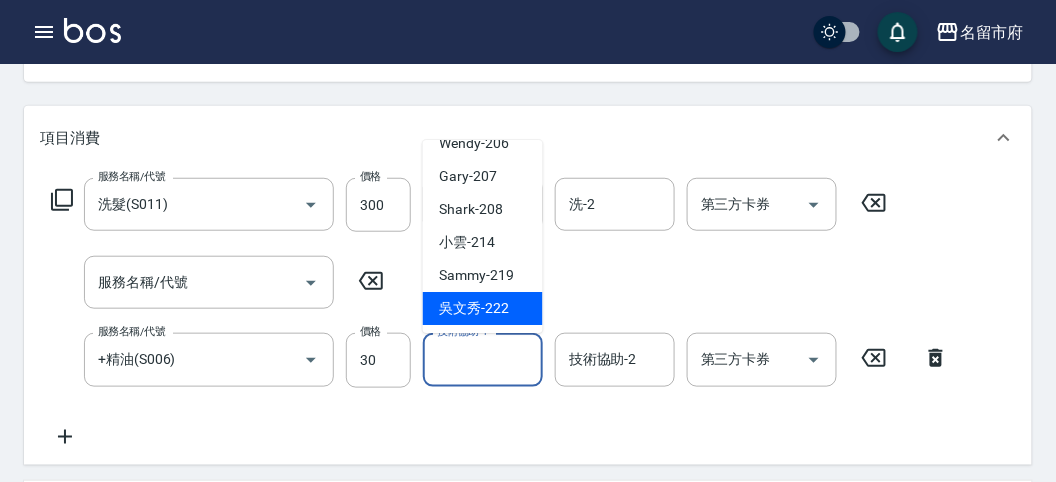 click on "[LAST] -222" at bounding box center [474, 309] 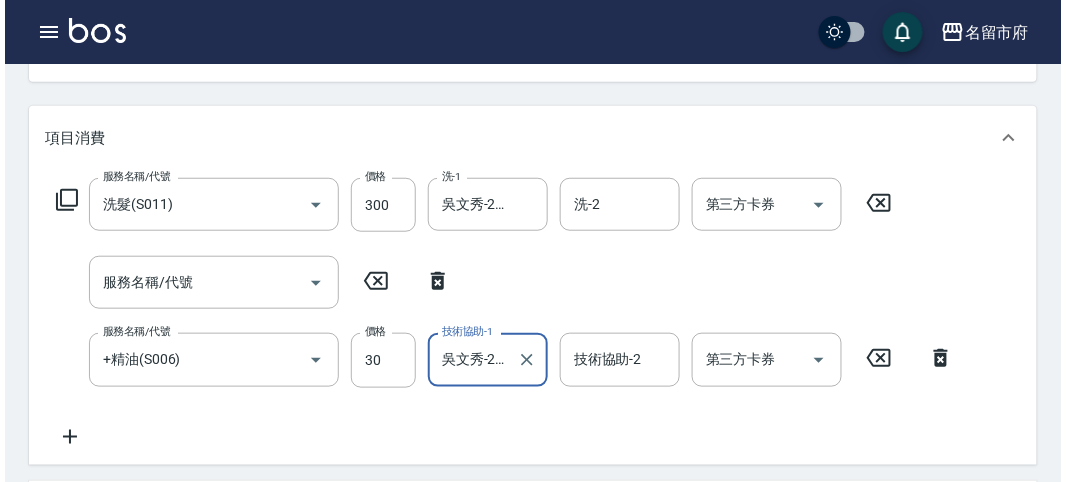 scroll, scrollTop: 740, scrollLeft: 0, axis: vertical 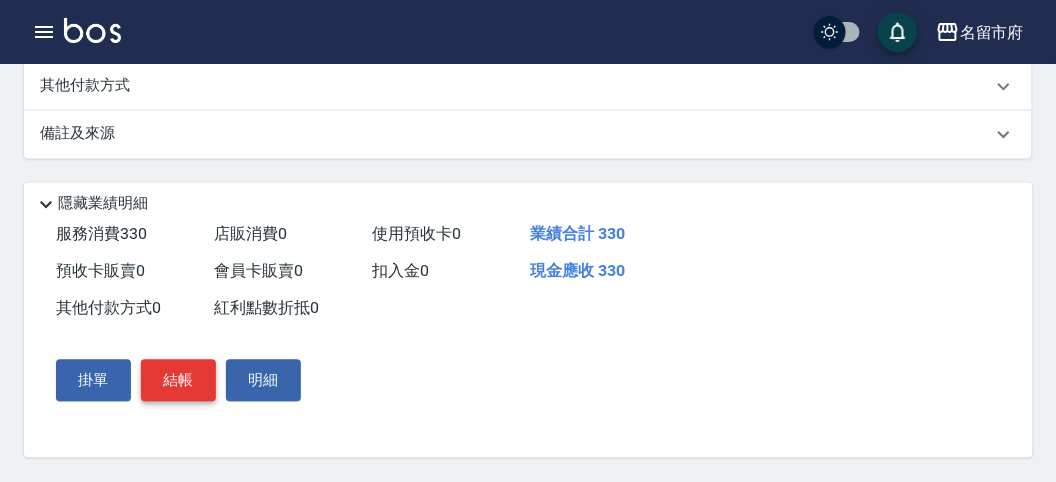 click on "結帳" at bounding box center (178, 381) 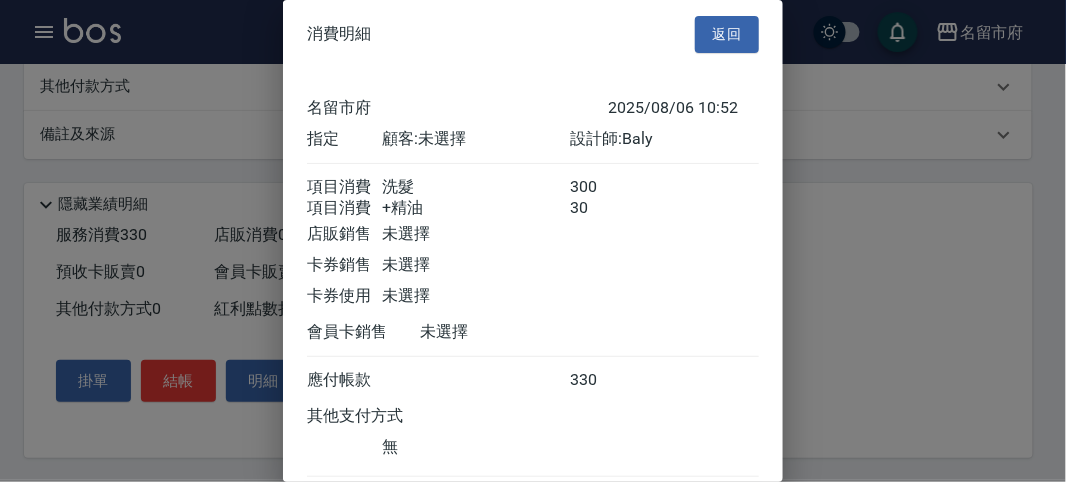 scroll, scrollTop: 133, scrollLeft: 0, axis: vertical 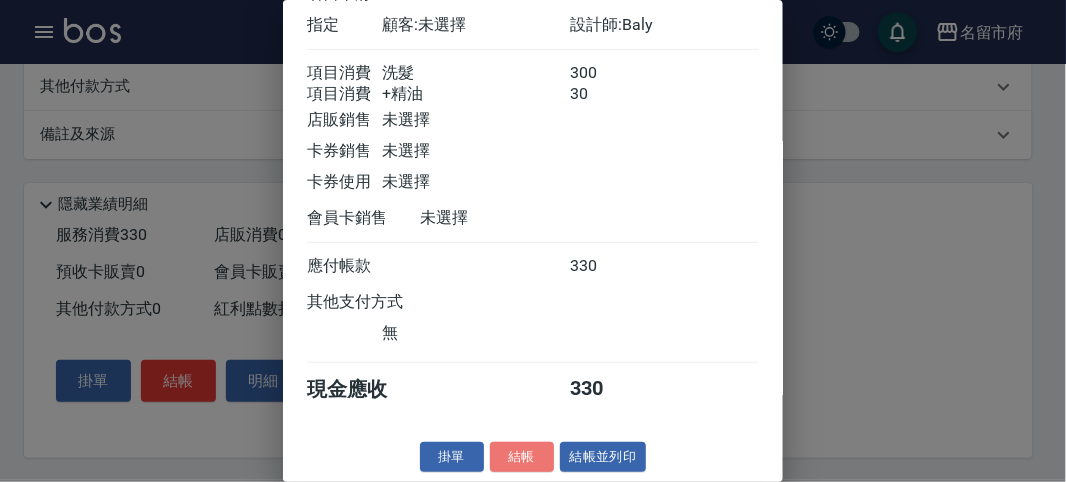 click on "結帳" at bounding box center (522, 457) 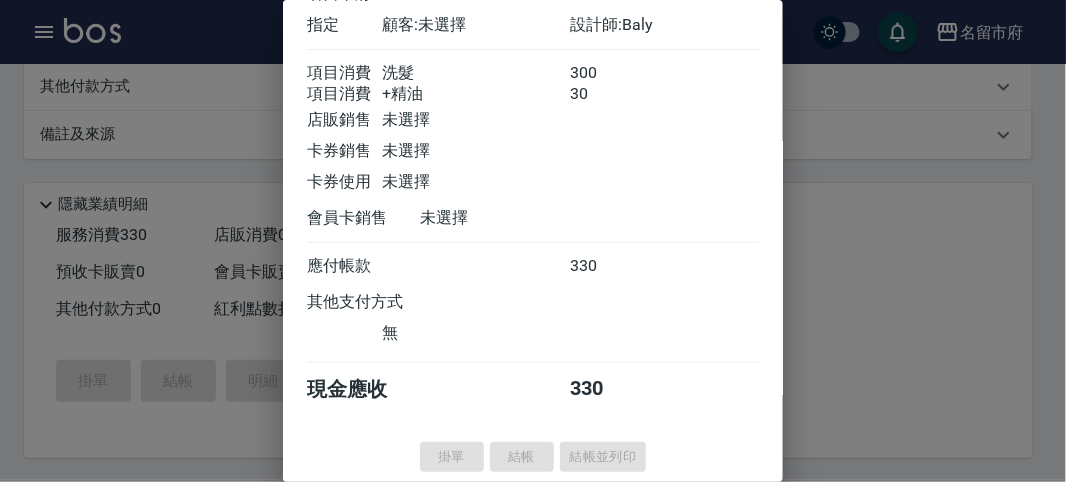 type on "2025/08/06 11:31" 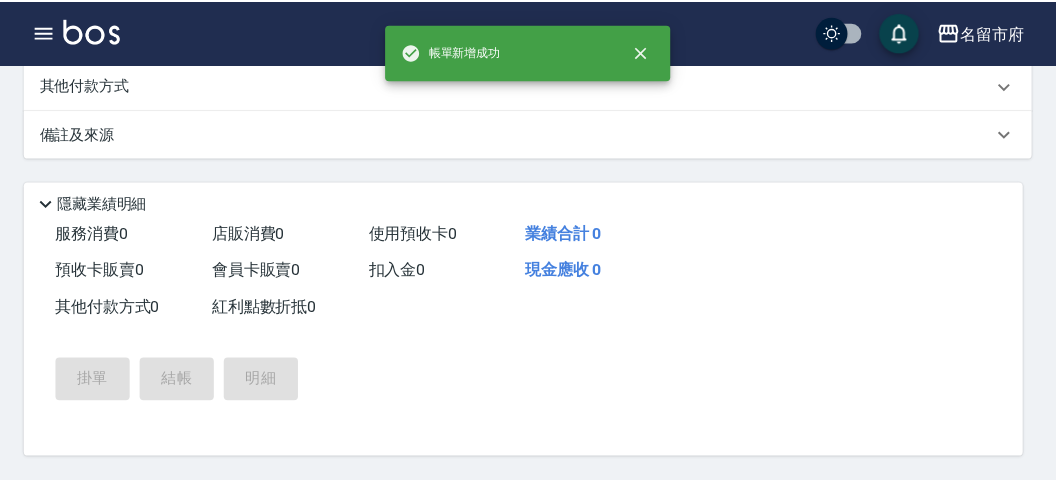 scroll, scrollTop: 0, scrollLeft: 0, axis: both 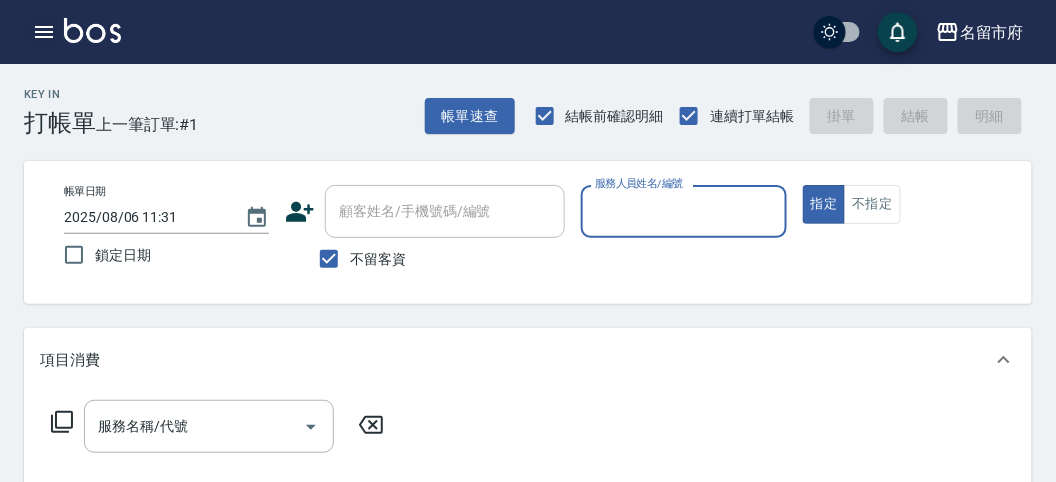 click 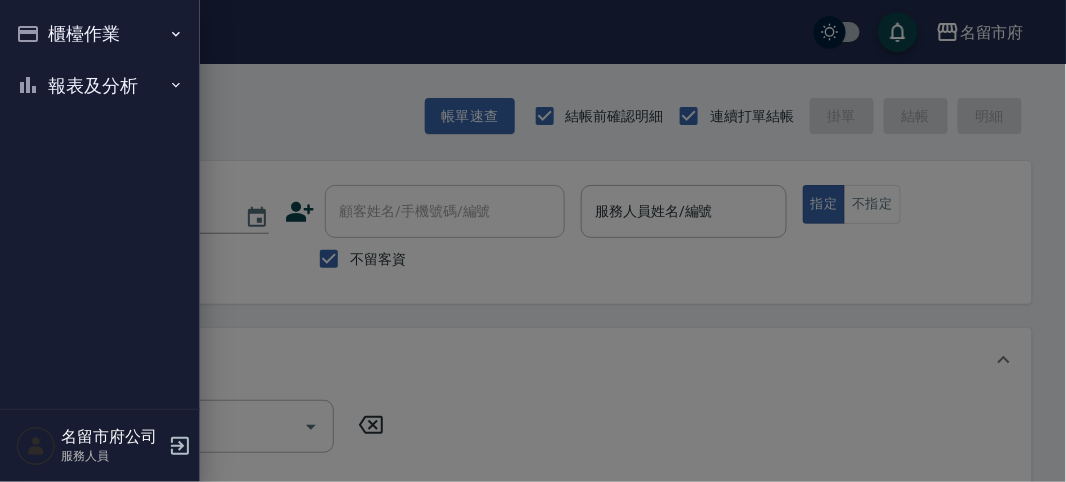 click on "報表及分析" at bounding box center (100, 86) 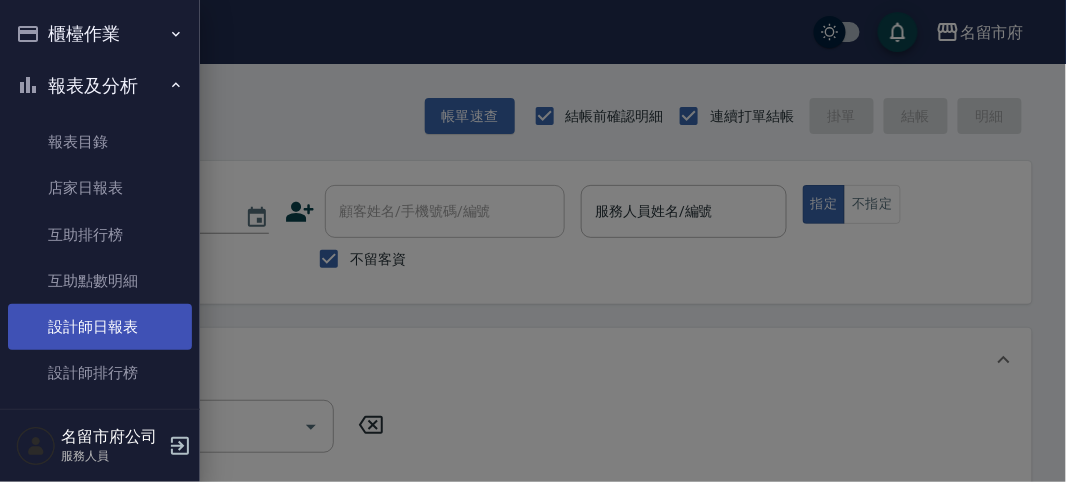 click on "設計師日報表" at bounding box center [100, 327] 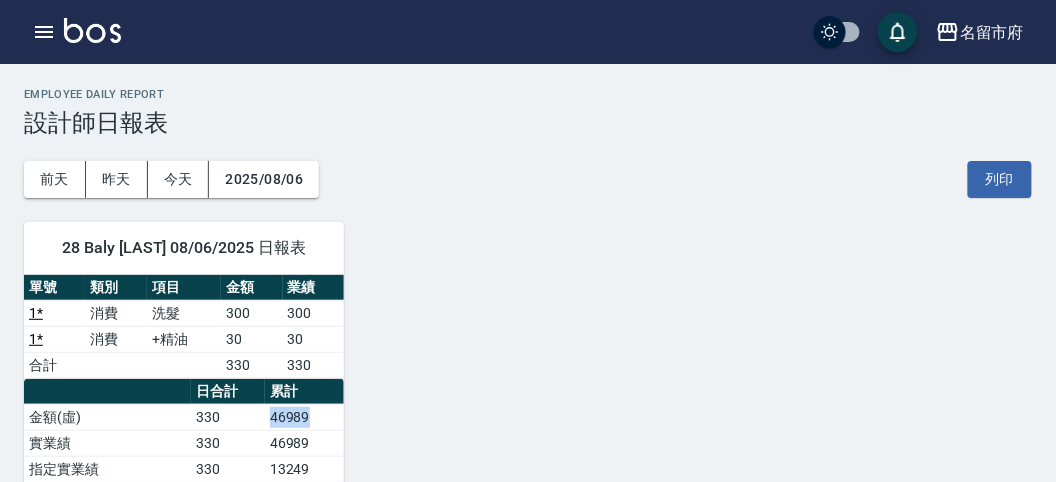 drag, startPoint x: 269, startPoint y: 410, endPoint x: 336, endPoint y: 420, distance: 67.74216 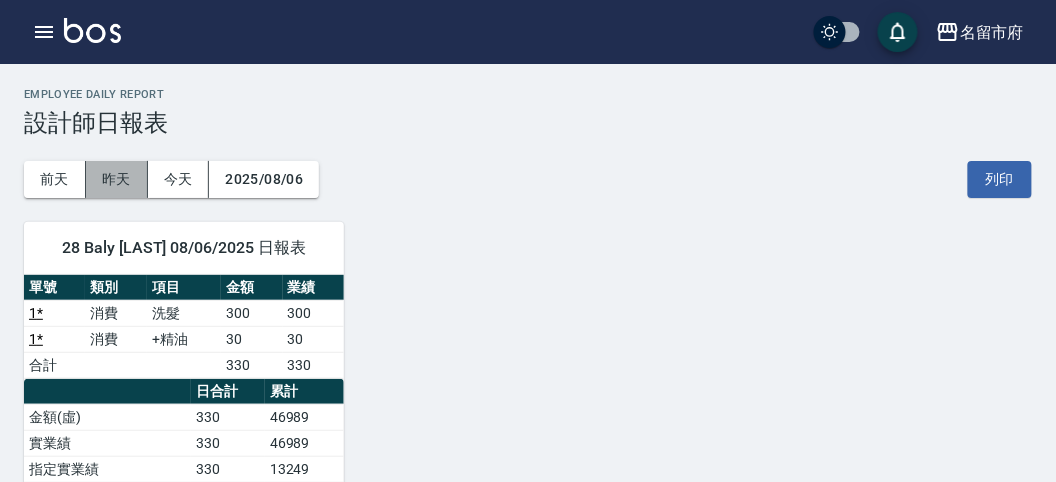 click on "昨天" at bounding box center [117, 179] 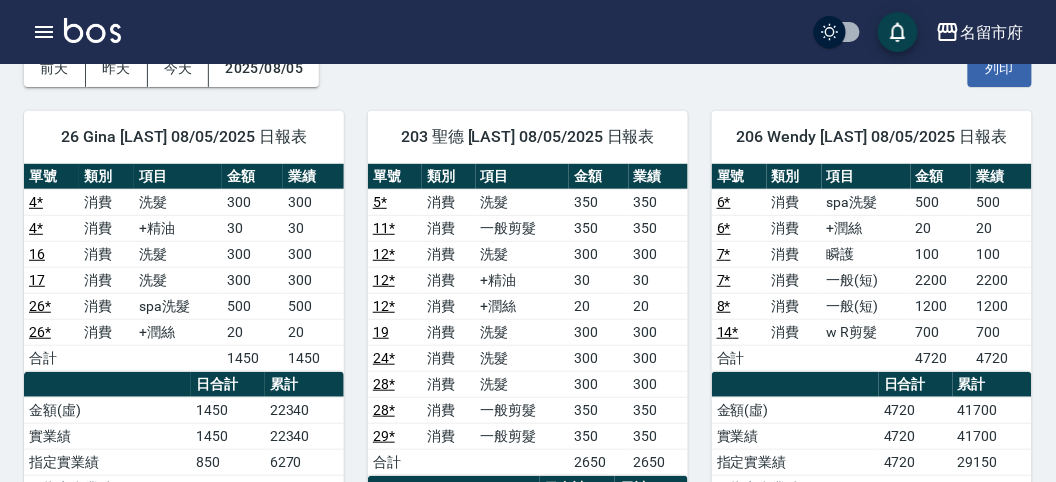 scroll, scrollTop: 222, scrollLeft: 0, axis: vertical 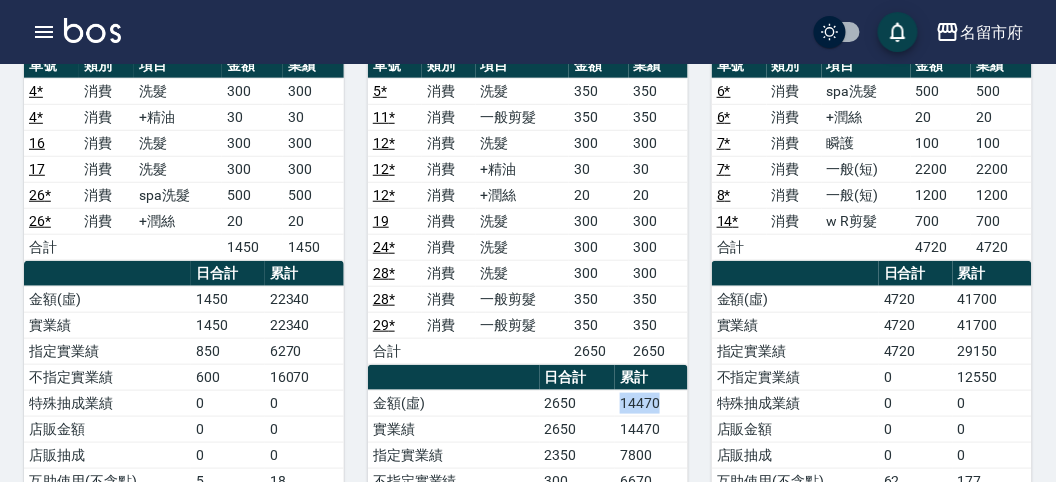 drag, startPoint x: 619, startPoint y: 400, endPoint x: 666, endPoint y: 400, distance: 47 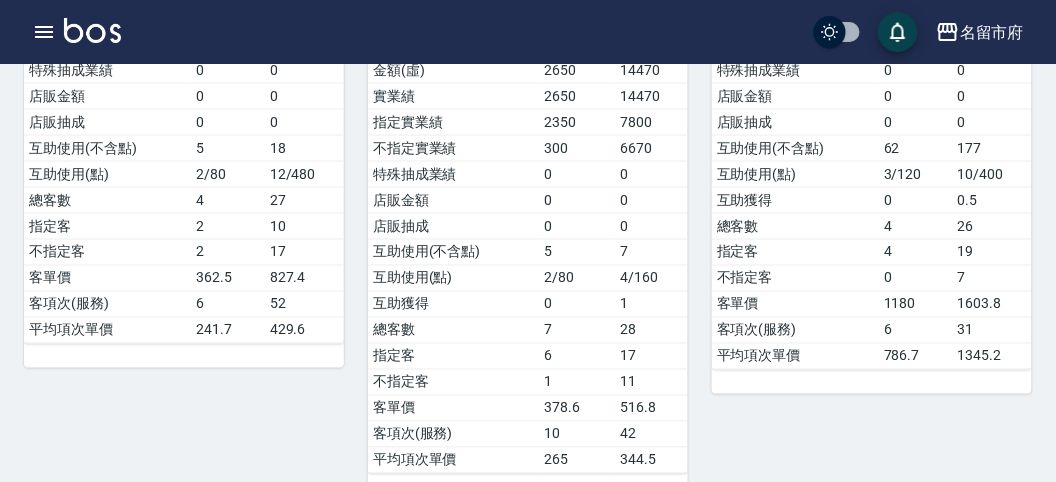 scroll, scrollTop: 333, scrollLeft: 0, axis: vertical 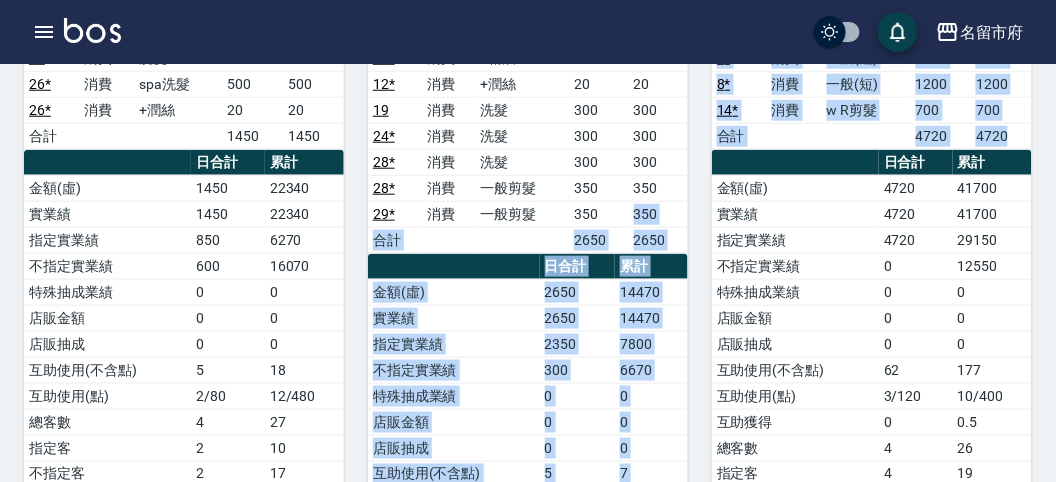 drag, startPoint x: 627, startPoint y: 209, endPoint x: 689, endPoint y: 210, distance: 62.008064 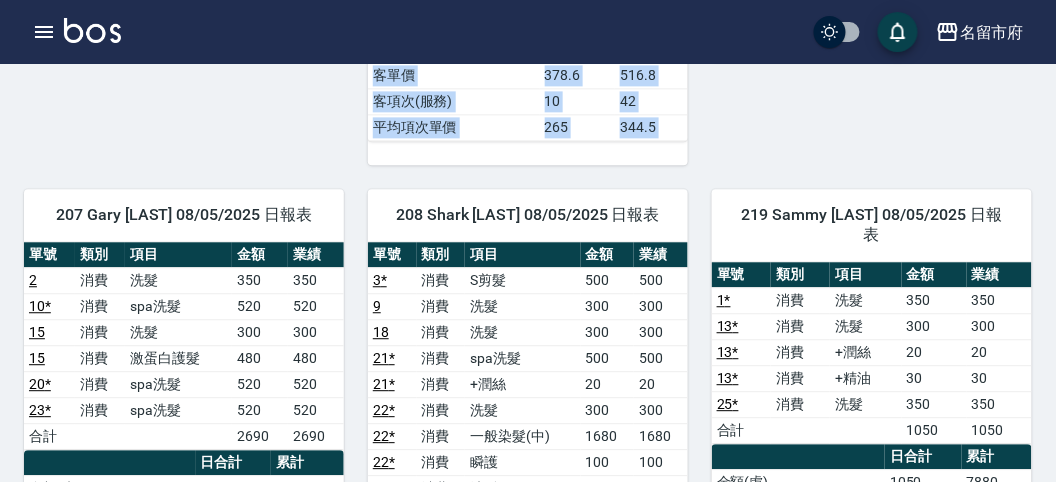 scroll, scrollTop: 1000, scrollLeft: 0, axis: vertical 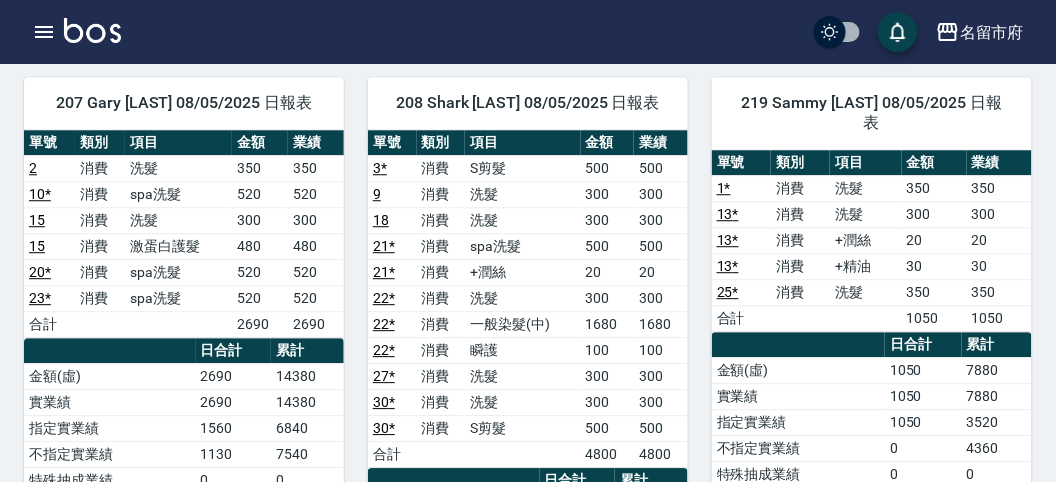 click on "14380" at bounding box center [307, 402] 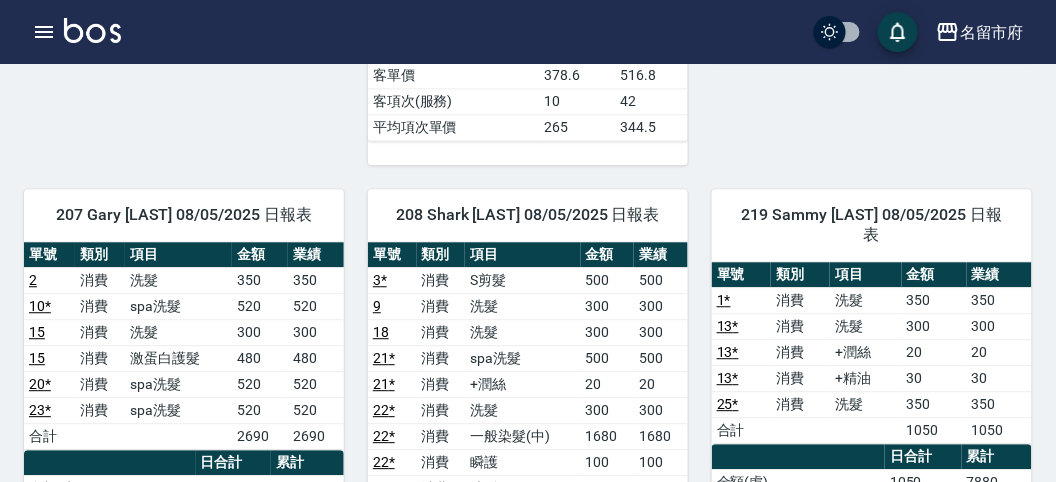scroll, scrollTop: 1000, scrollLeft: 0, axis: vertical 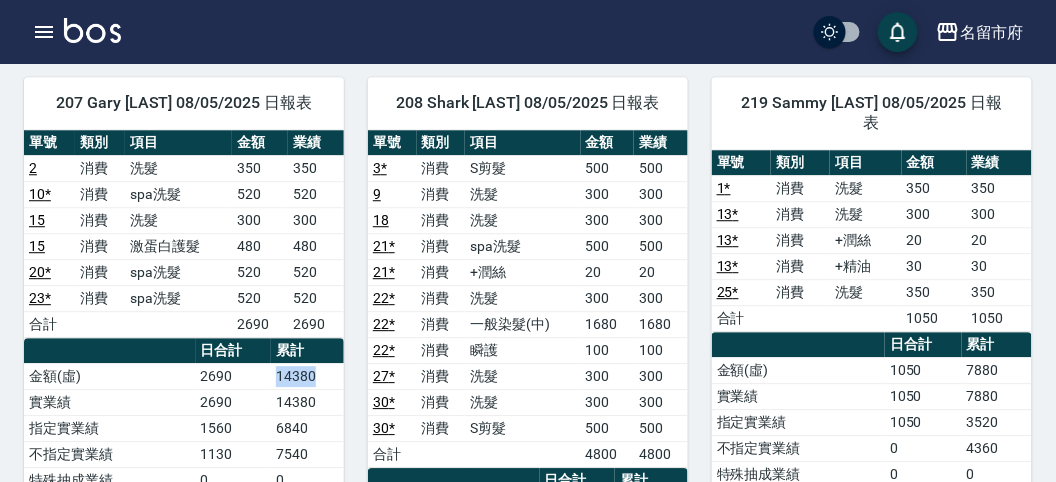 drag, startPoint x: 277, startPoint y: 352, endPoint x: 340, endPoint y: 358, distance: 63.28507 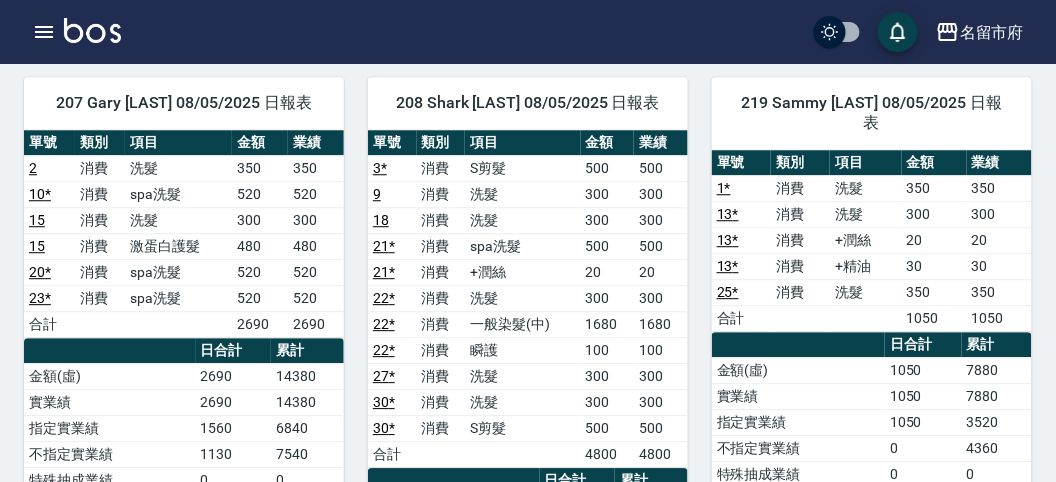 scroll, scrollTop: 1111, scrollLeft: 0, axis: vertical 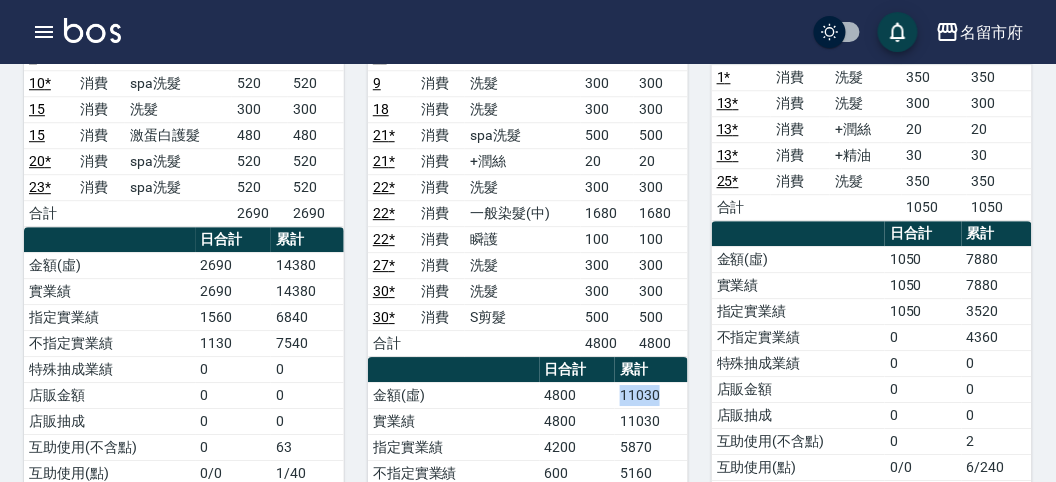 drag, startPoint x: 609, startPoint y: 363, endPoint x: 665, endPoint y: 373, distance: 56.88585 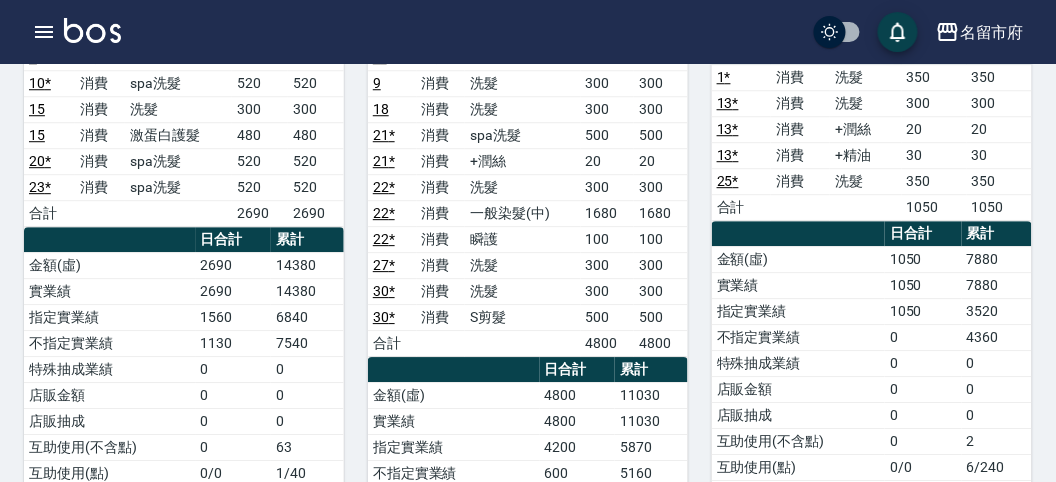 scroll, scrollTop: 1000, scrollLeft: 0, axis: vertical 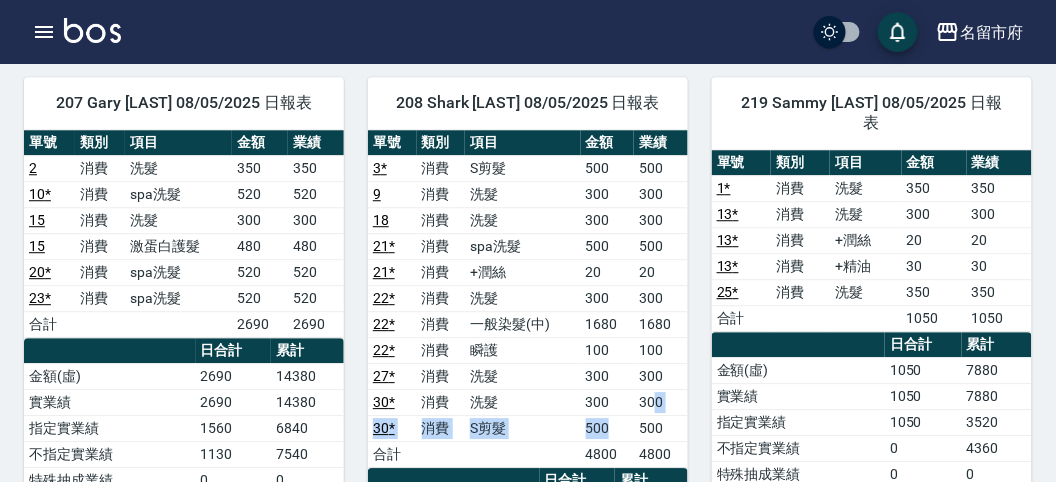 drag, startPoint x: 625, startPoint y: 397, endPoint x: 657, endPoint y: 381, distance: 35.77709 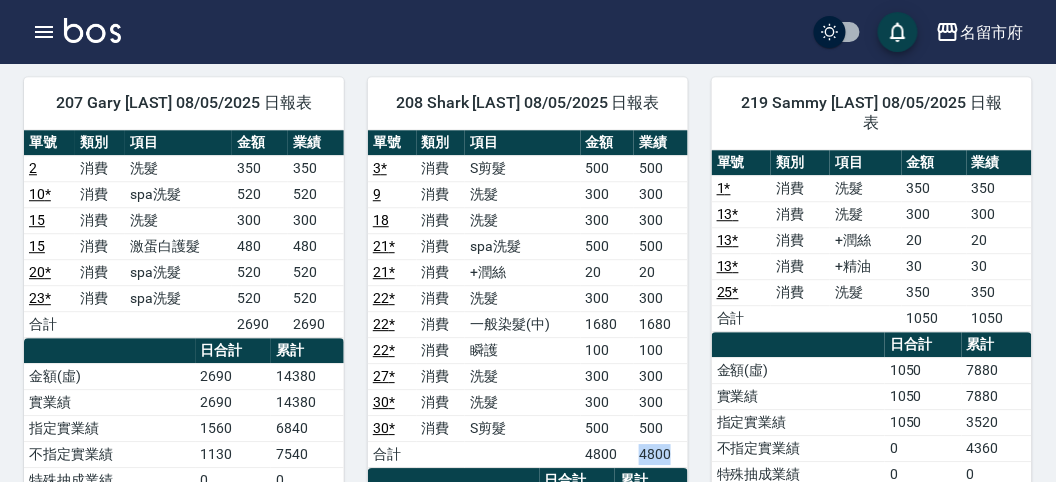 drag, startPoint x: 637, startPoint y: 431, endPoint x: 687, endPoint y: 437, distance: 50.358715 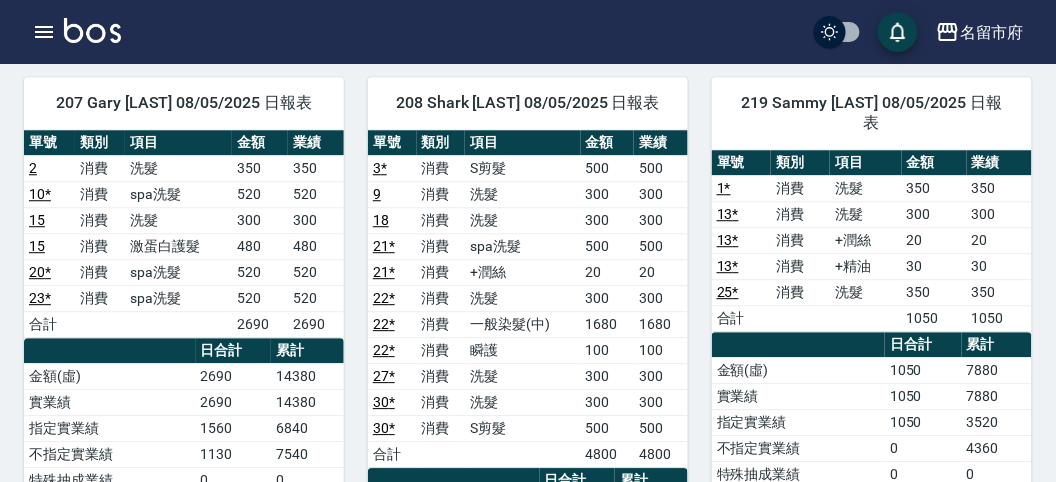 scroll, scrollTop: 1111, scrollLeft: 0, axis: vertical 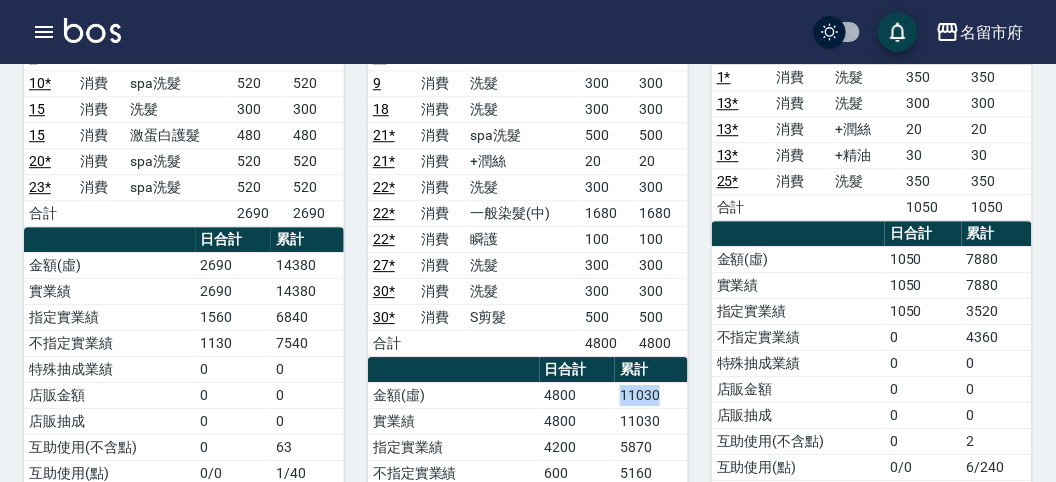 drag, startPoint x: 619, startPoint y: 377, endPoint x: 657, endPoint y: 380, distance: 38.118237 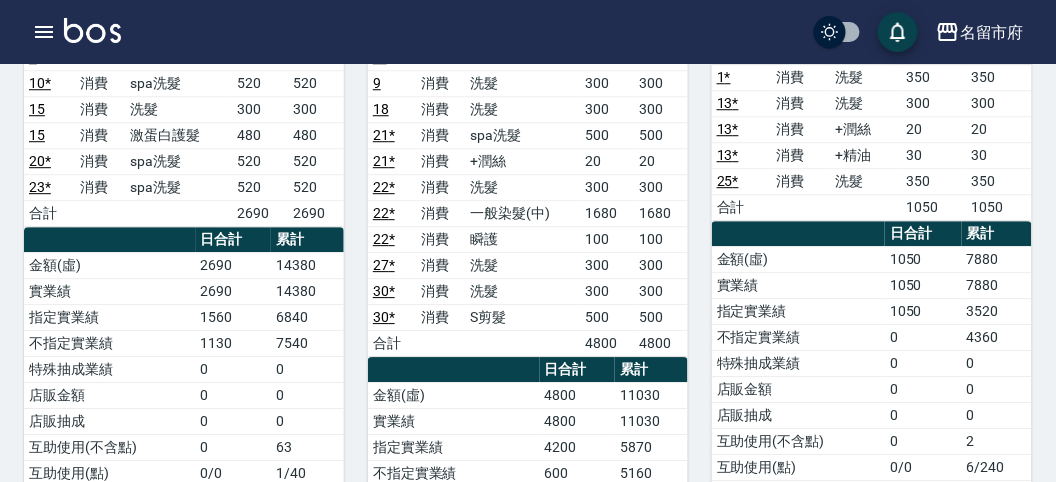 scroll, scrollTop: 1000, scrollLeft: 0, axis: vertical 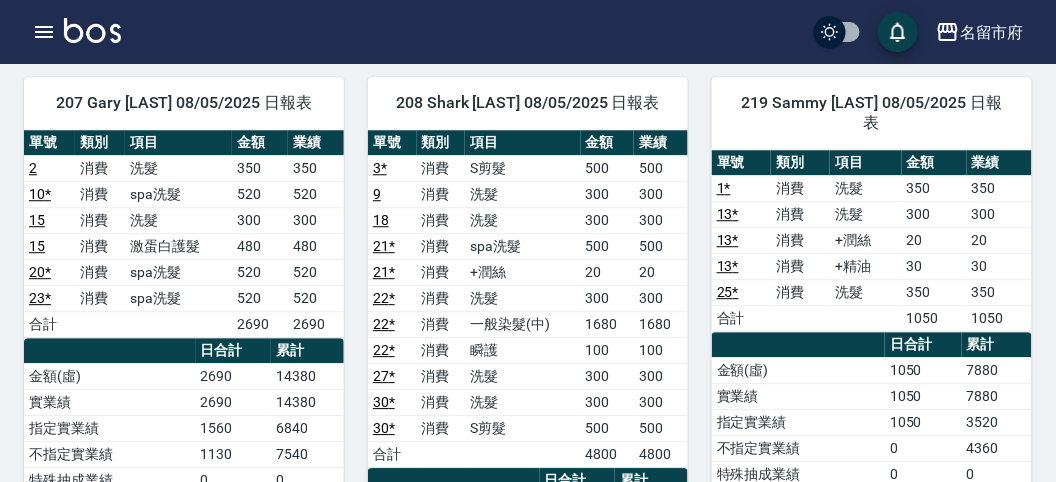 click on "1050" at bounding box center (999, 318) 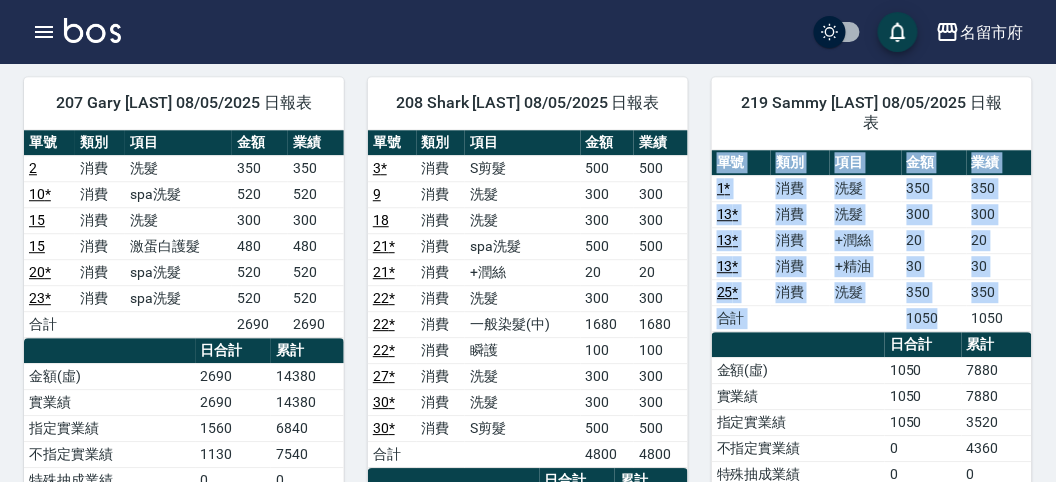 drag, startPoint x: 967, startPoint y: 300, endPoint x: 1041, endPoint y: 303, distance: 74.06078 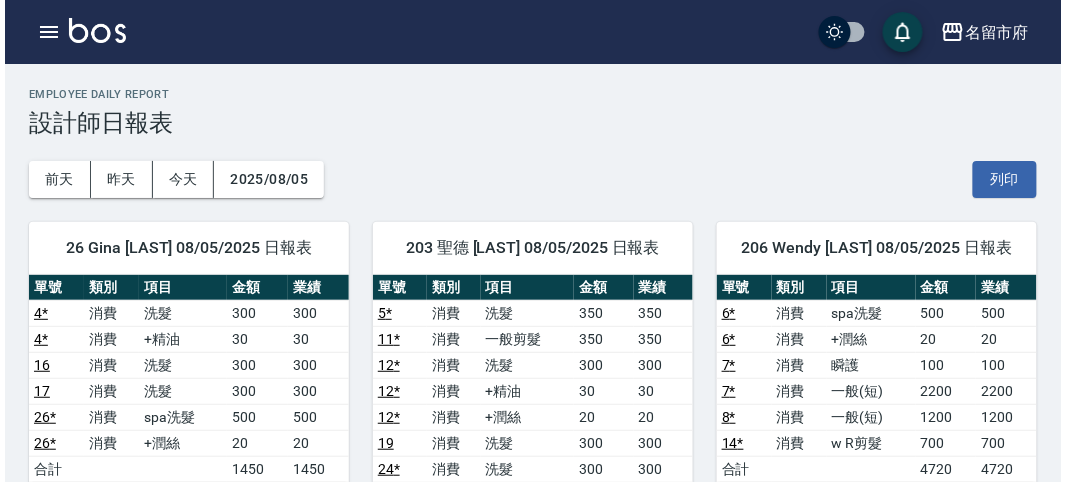 scroll, scrollTop: 222, scrollLeft: 0, axis: vertical 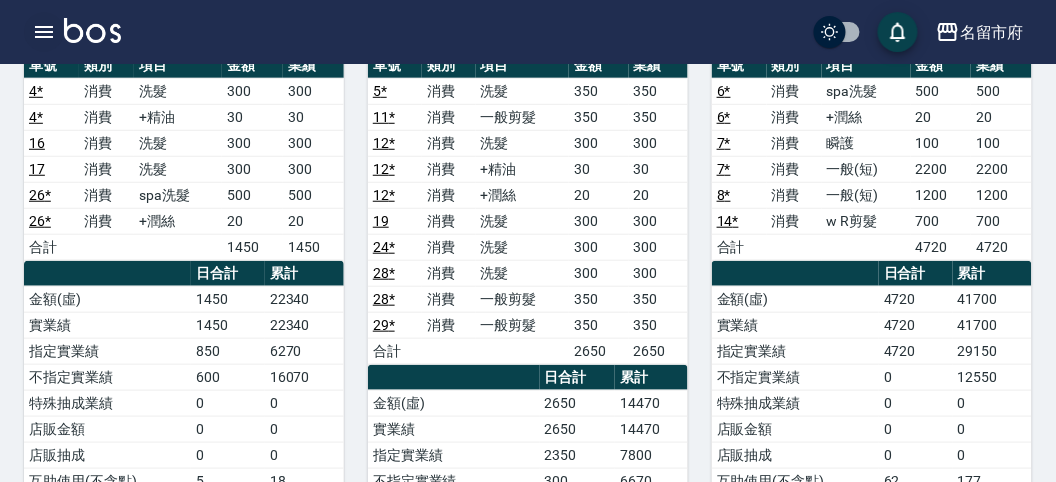 click 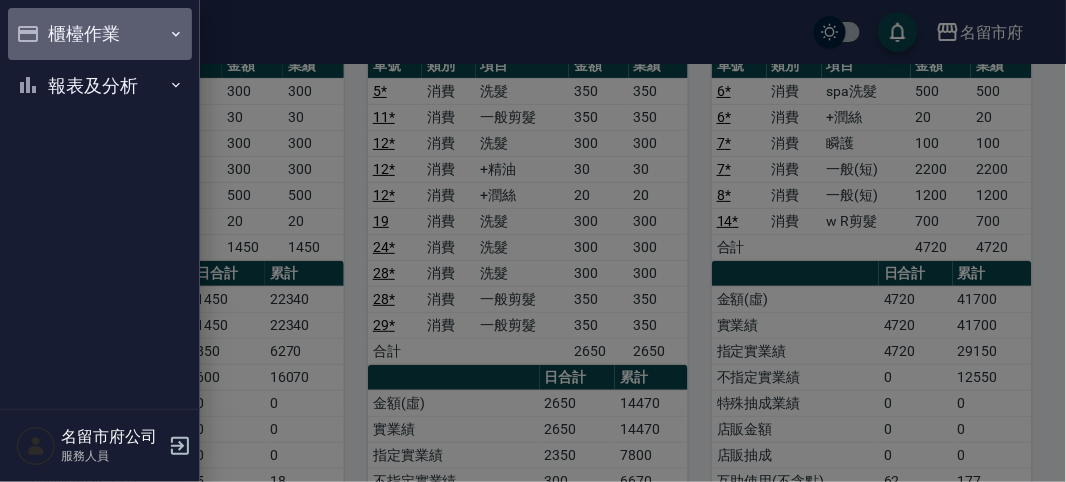click on "櫃檯作業" at bounding box center [100, 34] 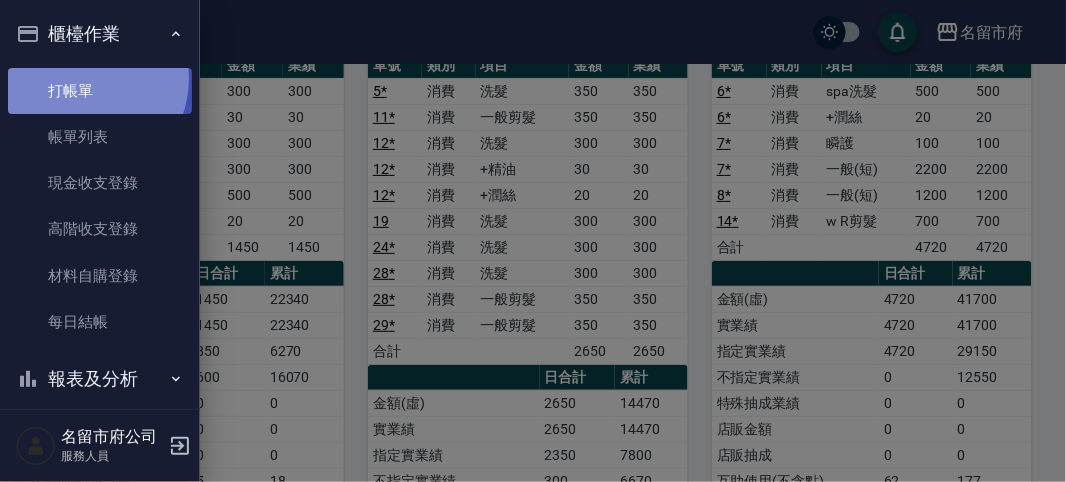 click on "打帳單" at bounding box center [100, 91] 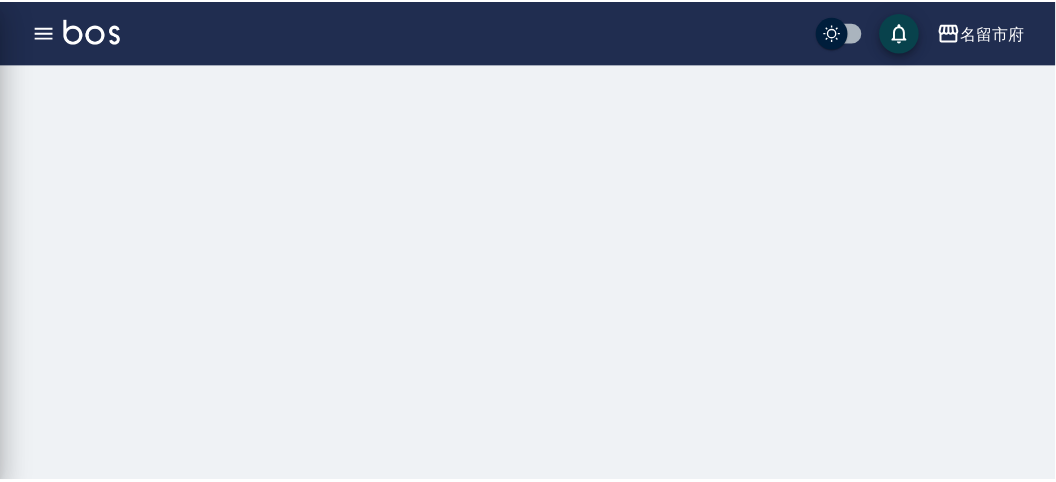 scroll, scrollTop: 0, scrollLeft: 0, axis: both 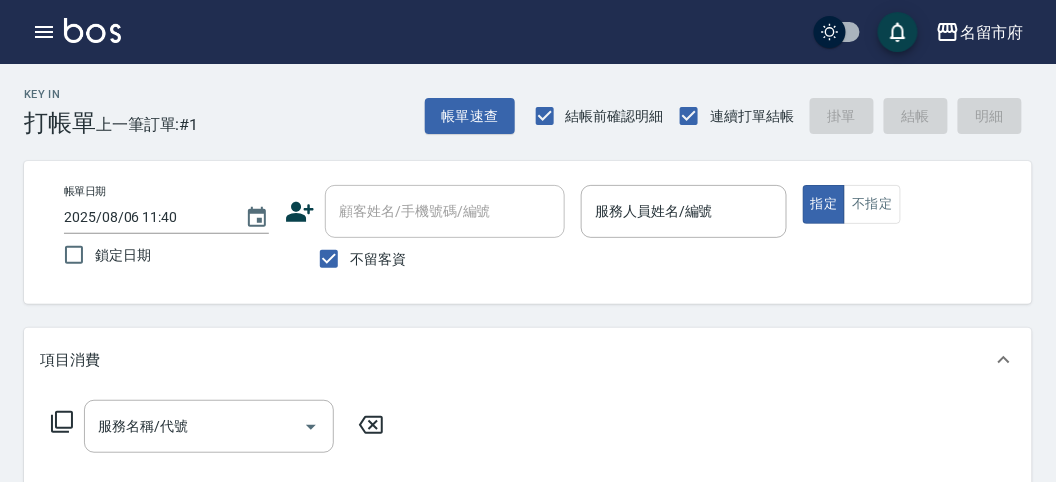 click on "Key In 打帳單 上一筆訂單:#1 帳單速查 結帳前確認明細 連續打單結帳 掛單 結帳 明細" at bounding box center [516, 100] 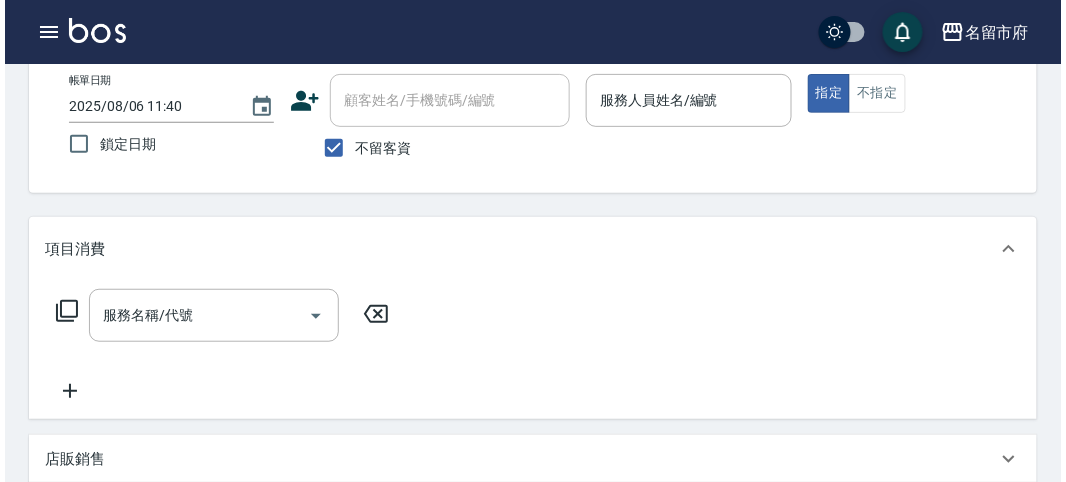 scroll, scrollTop: 222, scrollLeft: 0, axis: vertical 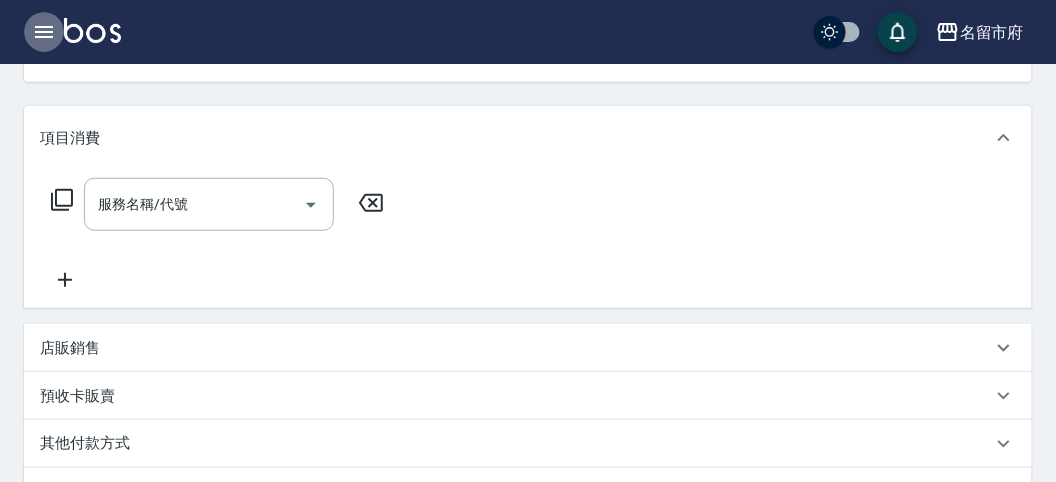 click at bounding box center (44, 32) 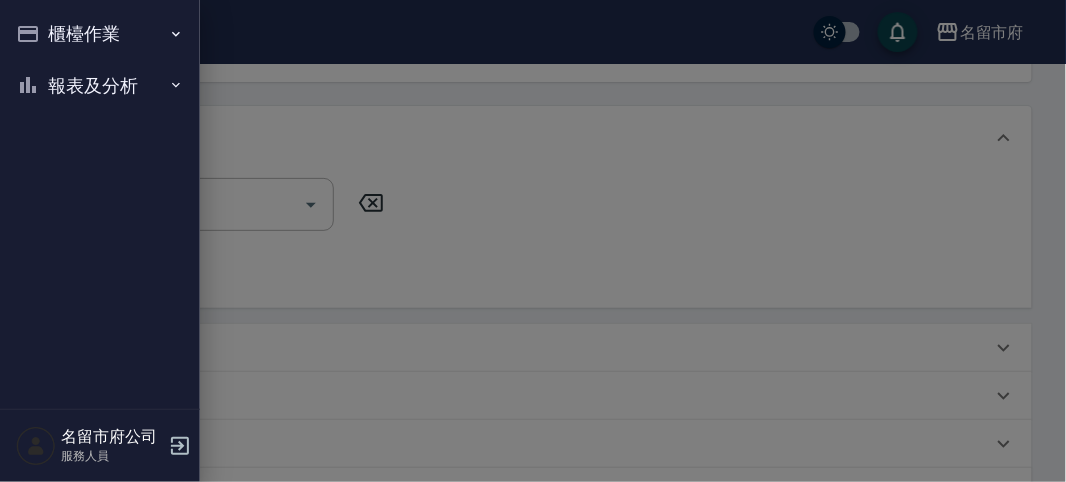 click on "報表及分析" at bounding box center [100, 86] 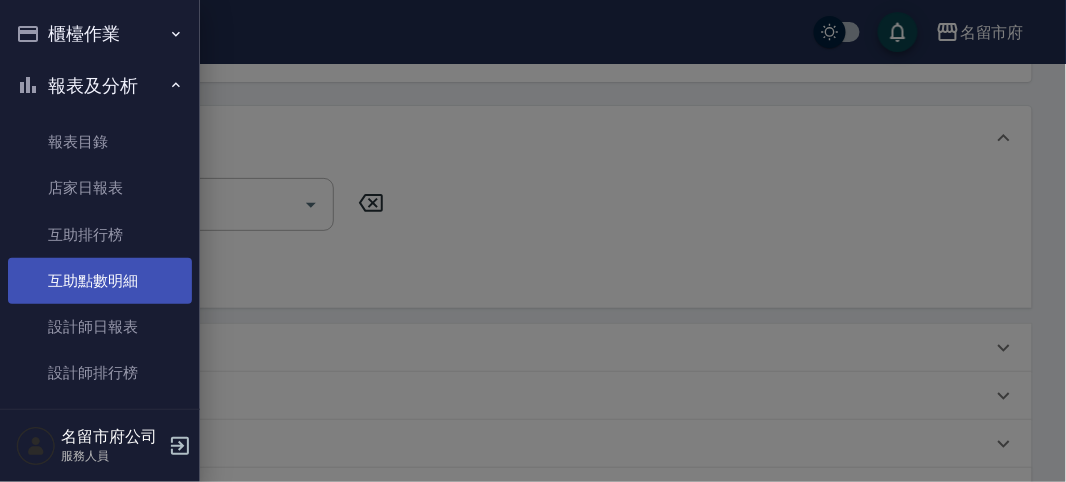 scroll, scrollTop: 60, scrollLeft: 0, axis: vertical 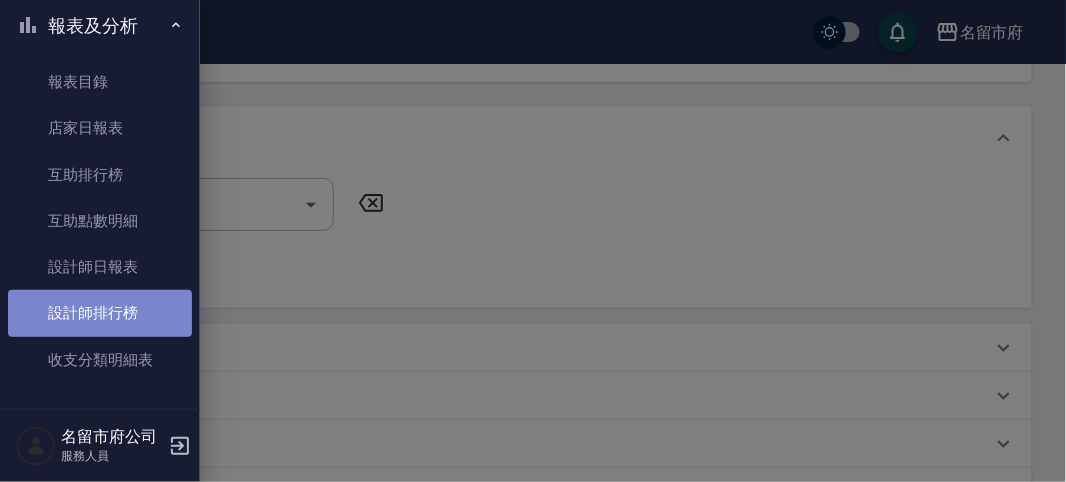 click on "設計師排行榜" at bounding box center (100, 313) 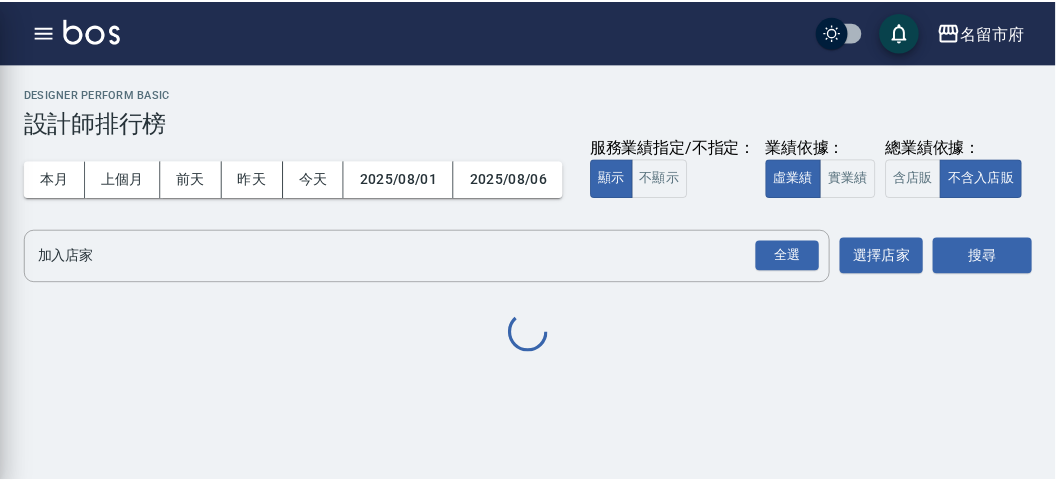scroll, scrollTop: 0, scrollLeft: 0, axis: both 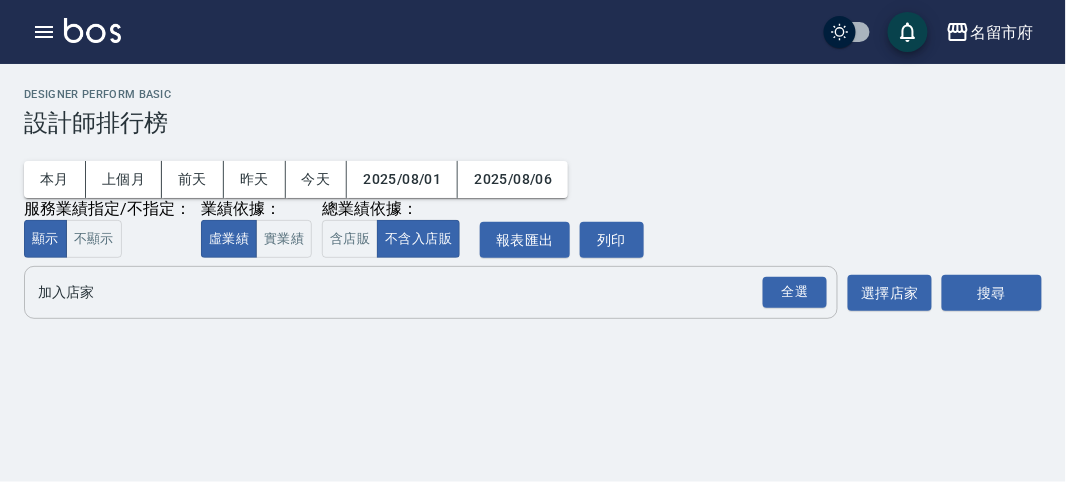 drag, startPoint x: 787, startPoint y: 297, endPoint x: 822, endPoint y: 271, distance: 43.60046 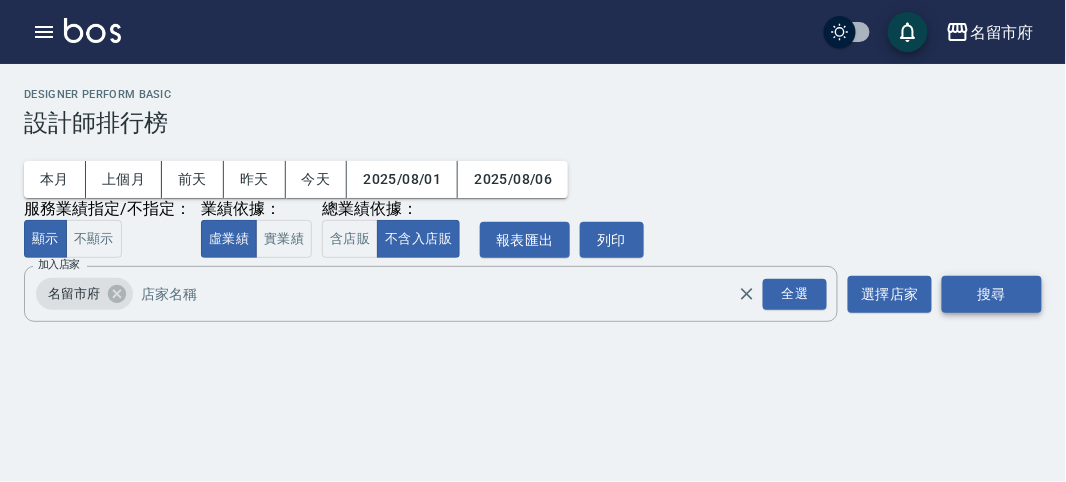 click on "搜尋" at bounding box center [992, 294] 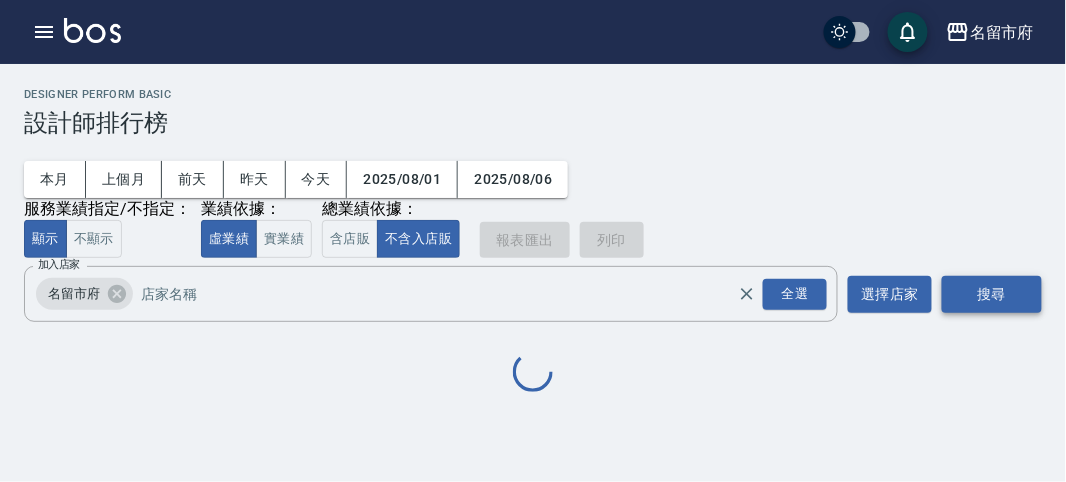click on "搜尋" at bounding box center (992, 294) 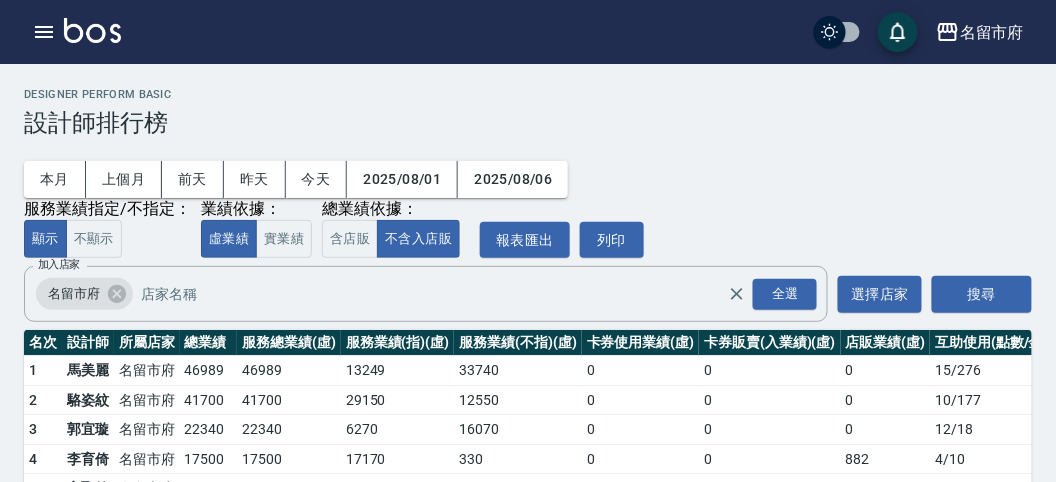 scroll, scrollTop: 175, scrollLeft: 0, axis: vertical 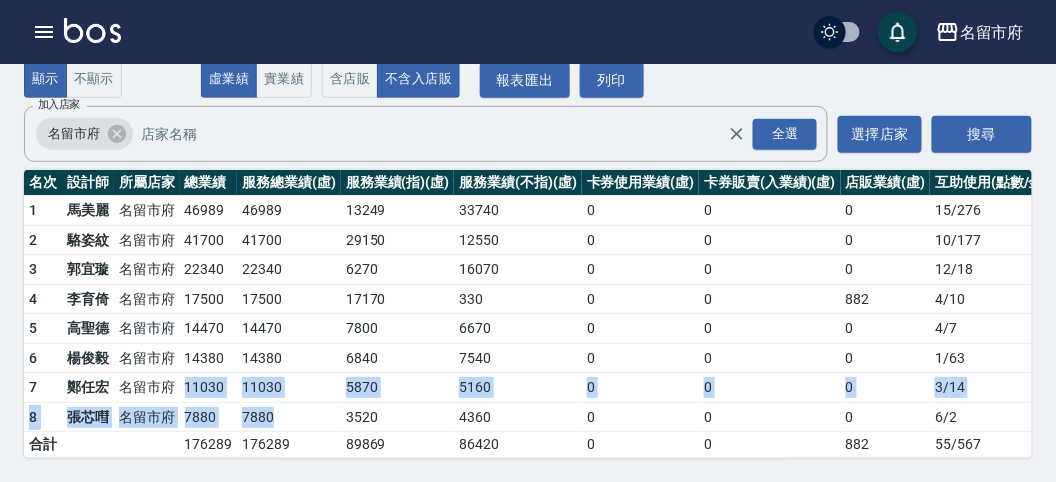 drag, startPoint x: 308, startPoint y: 390, endPoint x: 168, endPoint y: 377, distance: 140.60228 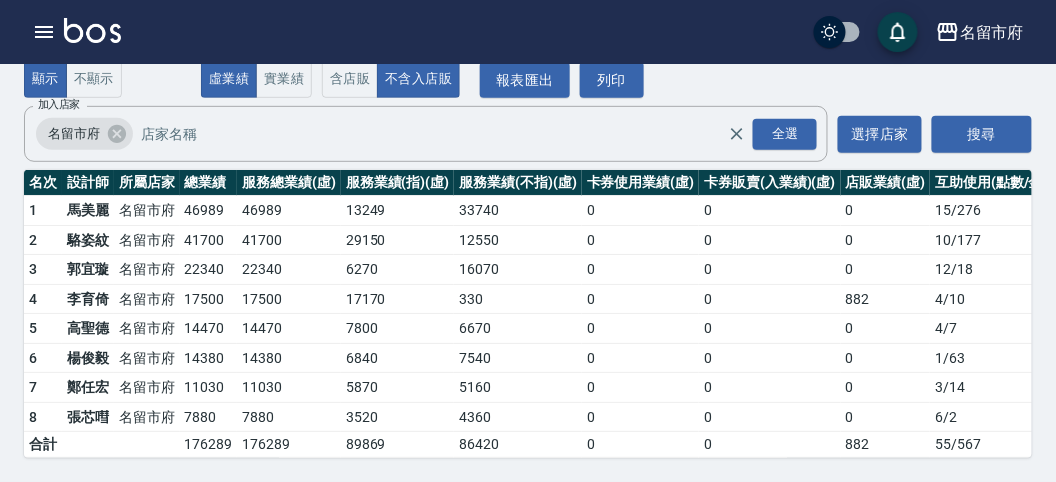 click on "3520" at bounding box center [398, 417] 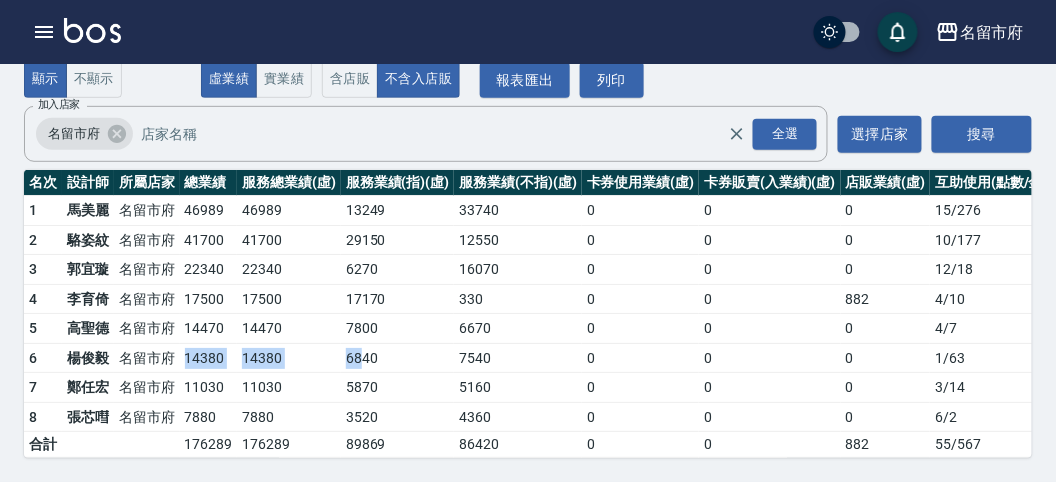drag, startPoint x: 171, startPoint y: 347, endPoint x: 335, endPoint y: 366, distance: 165.09694 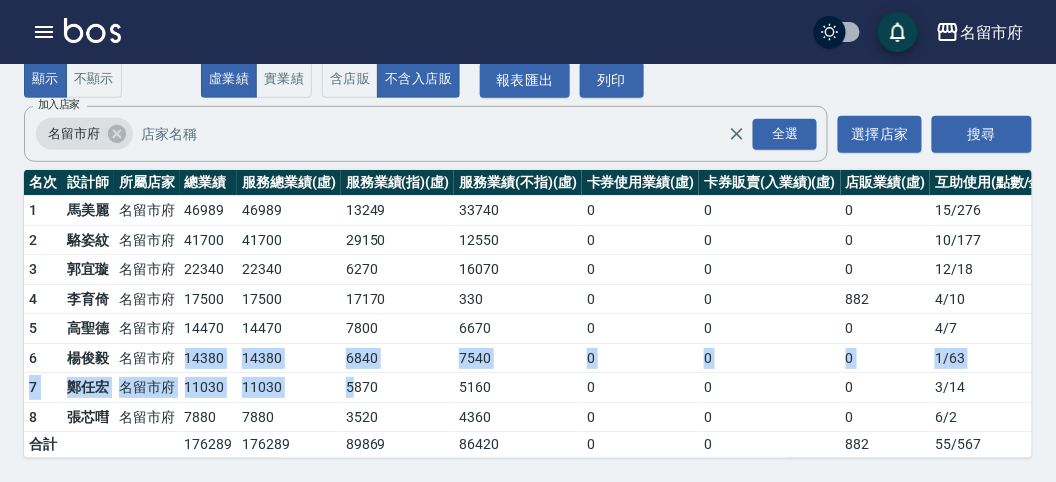 click on "11030" at bounding box center [289, 388] 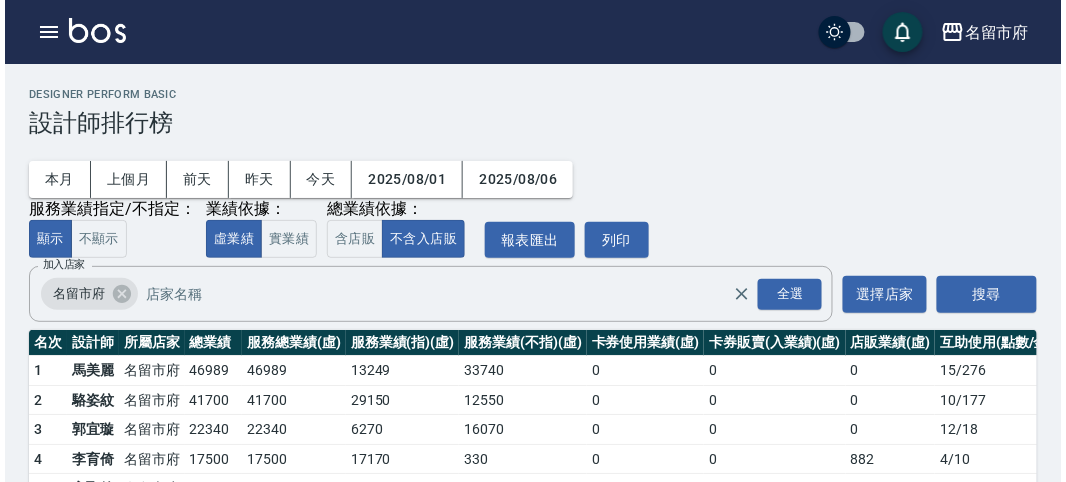 scroll, scrollTop: 175, scrollLeft: 0, axis: vertical 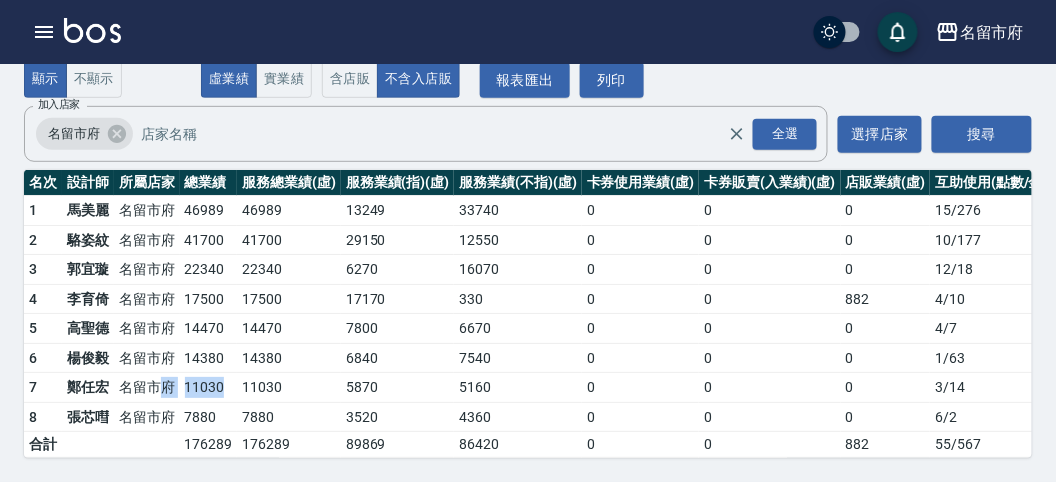 drag, startPoint x: 232, startPoint y: 372, endPoint x: 161, endPoint y: 382, distance: 71.70077 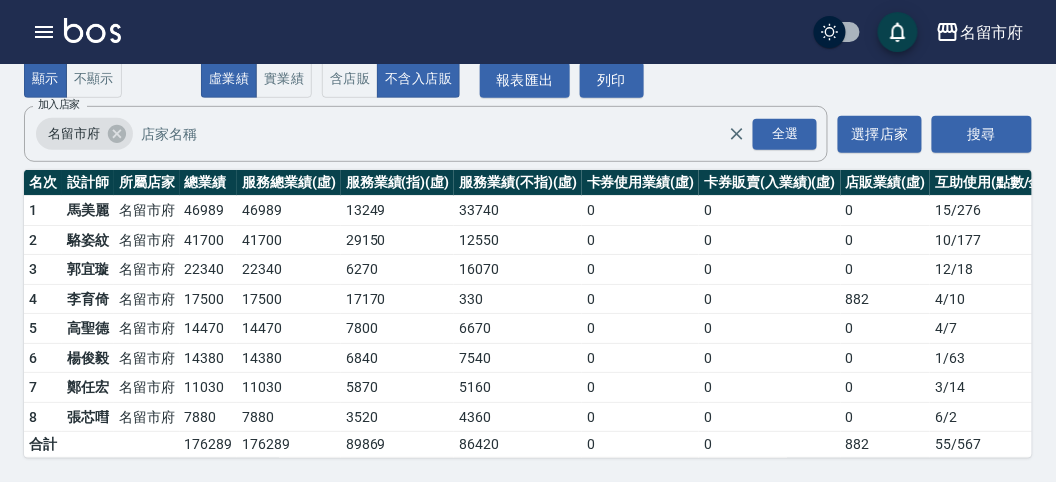 click on "11030" at bounding box center (289, 388) 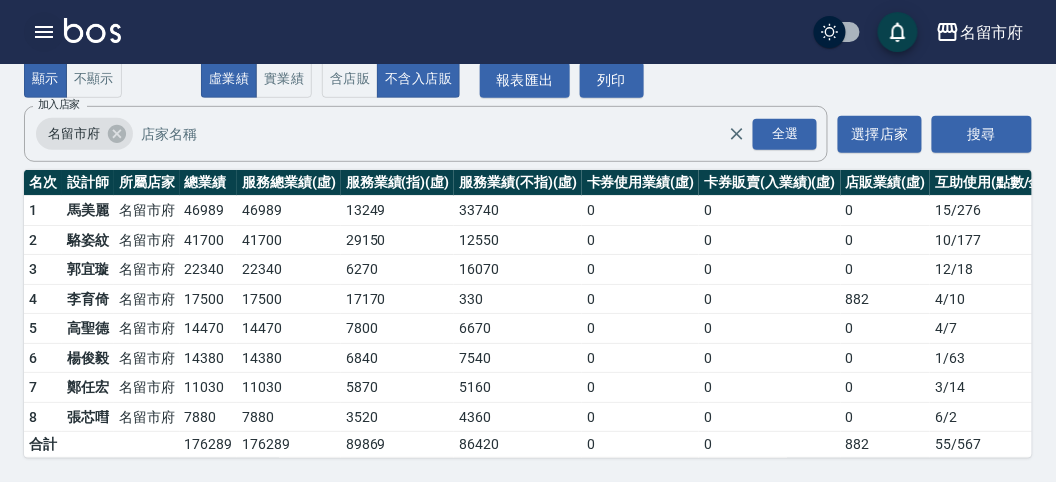 click 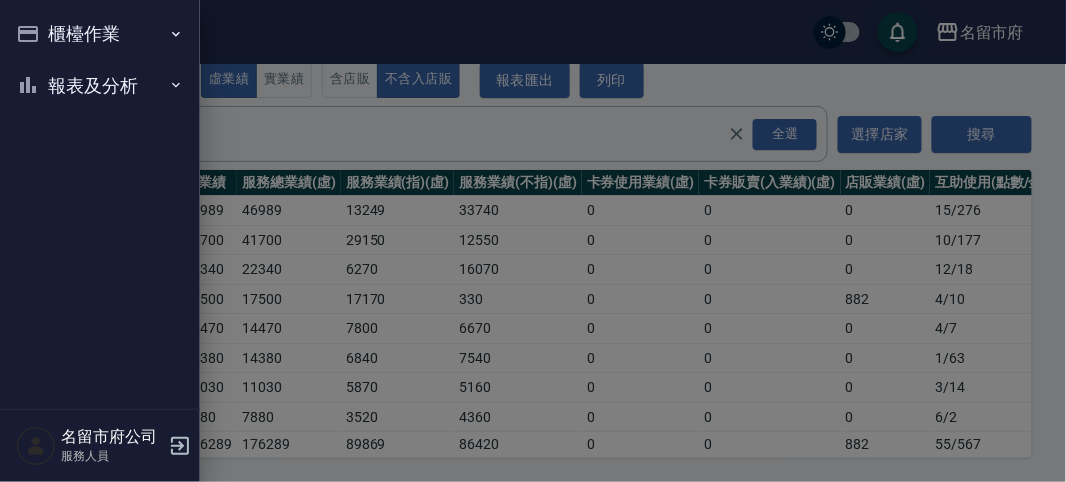 click on "報表及分析" at bounding box center [100, 86] 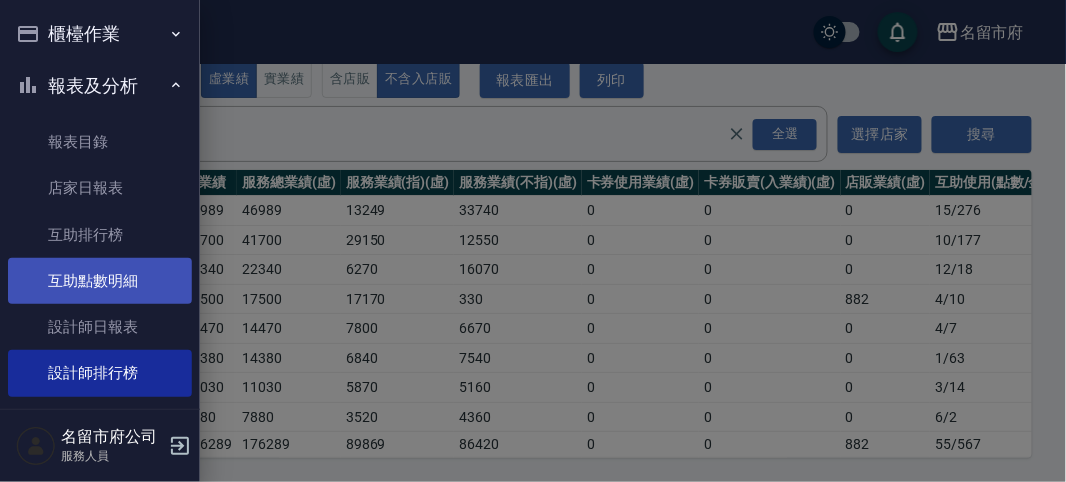 scroll, scrollTop: 63, scrollLeft: 0, axis: vertical 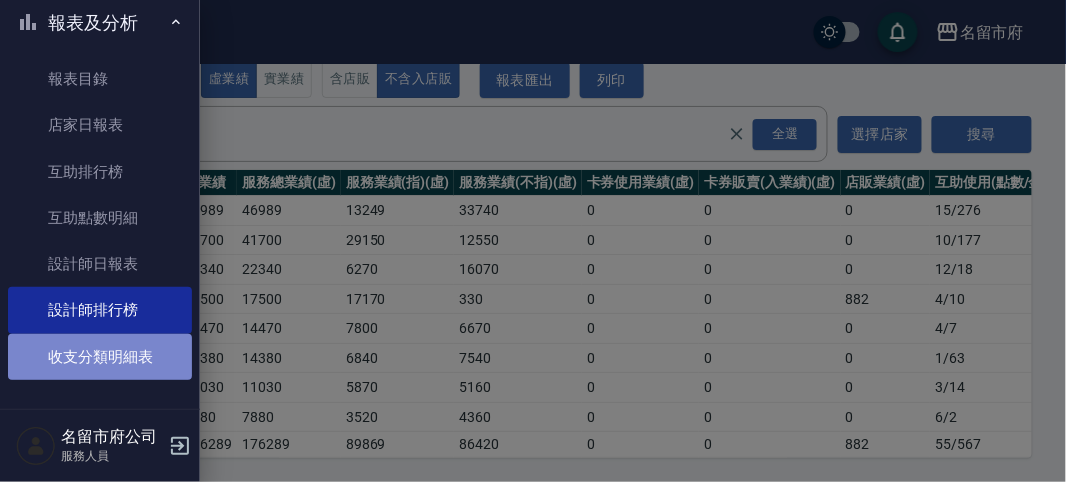 click on "收支分類明細表" at bounding box center [100, 357] 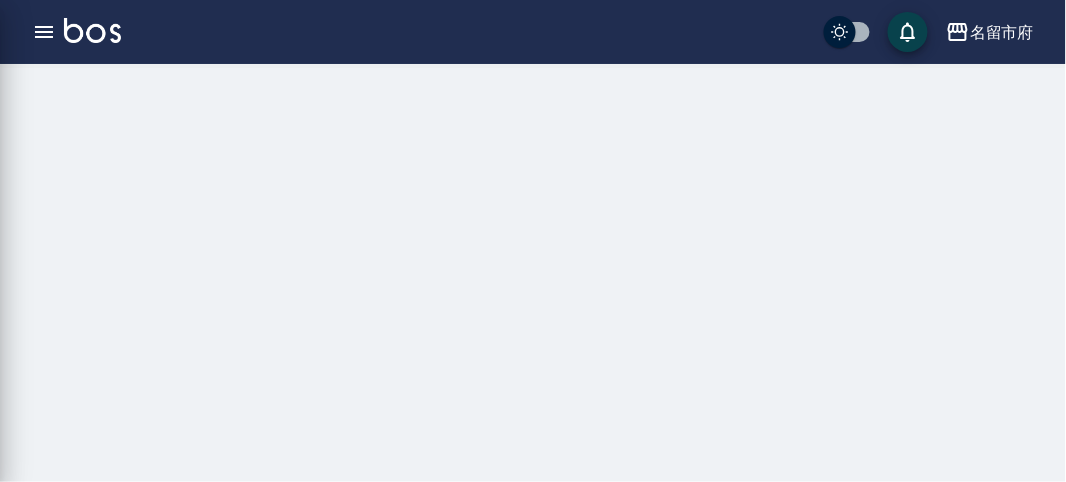scroll, scrollTop: 0, scrollLeft: 0, axis: both 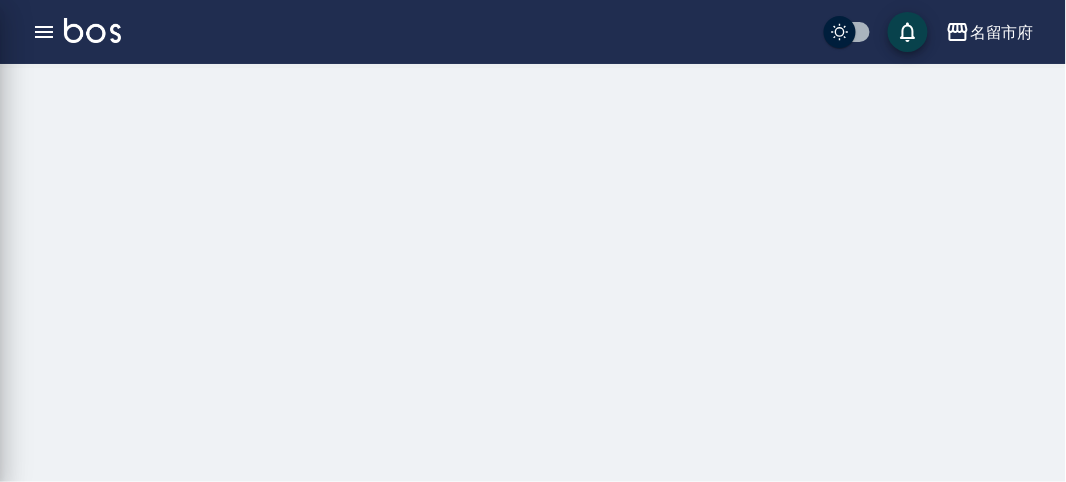 click on "櫃檯作業 打帳單 帳單列表 現金收支登錄 高階收支登錄 材料自購登錄 每日結帳 報表及分析 報表目錄 店家日報表 互助排行榜 互助點數明細 設計師日報表 設計師排行榜 收支分類明細表 名留市府公司 服務人員" at bounding box center [100, 241] 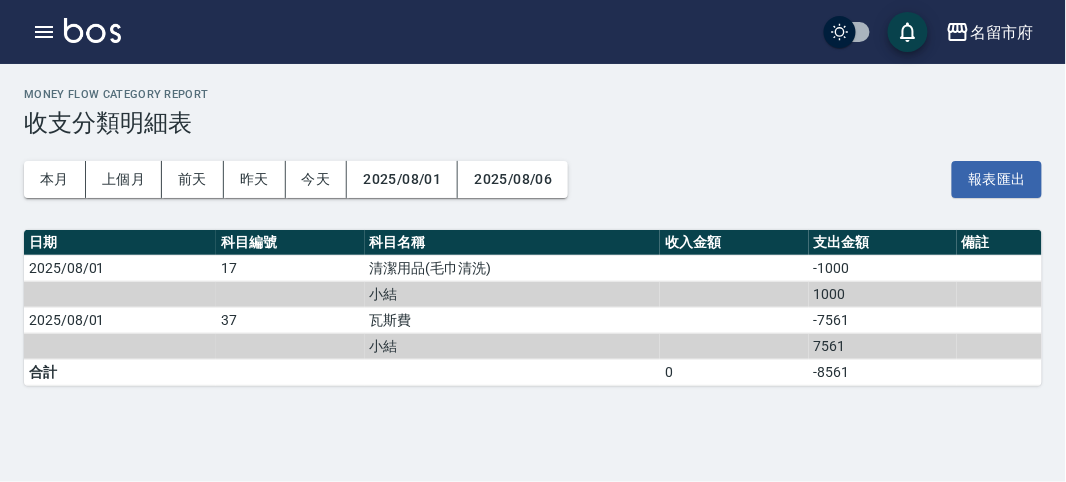 click on "名留市府 登出" at bounding box center (533, 32) 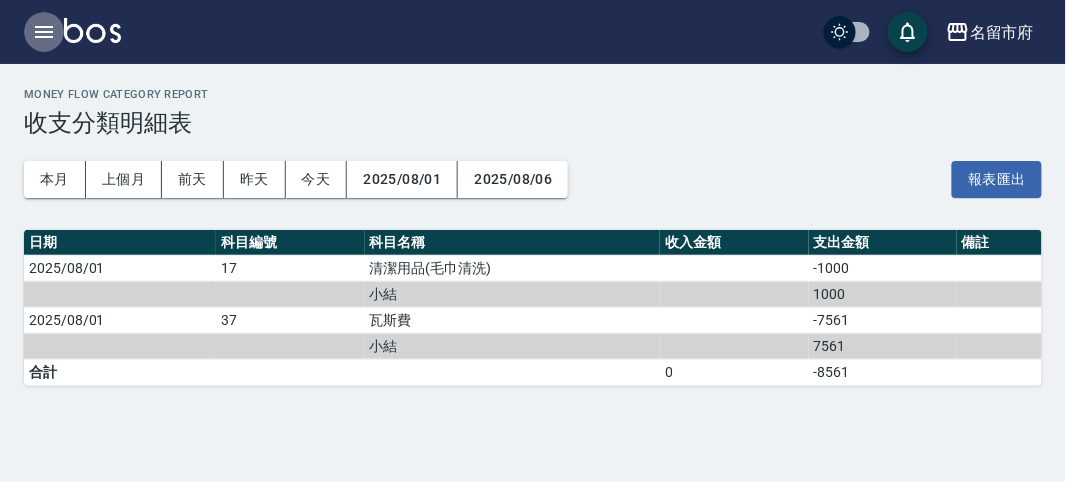 click 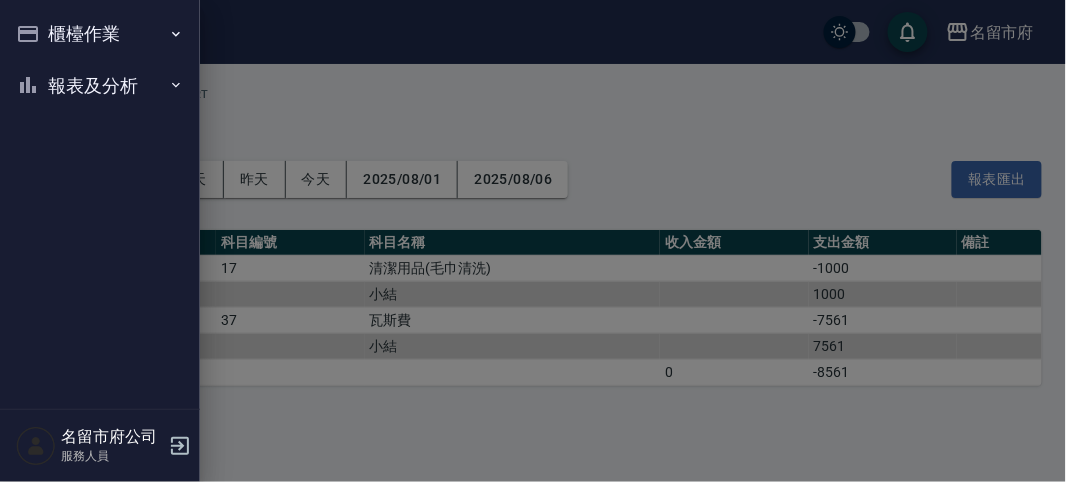 click on "報表及分析" at bounding box center (100, 86) 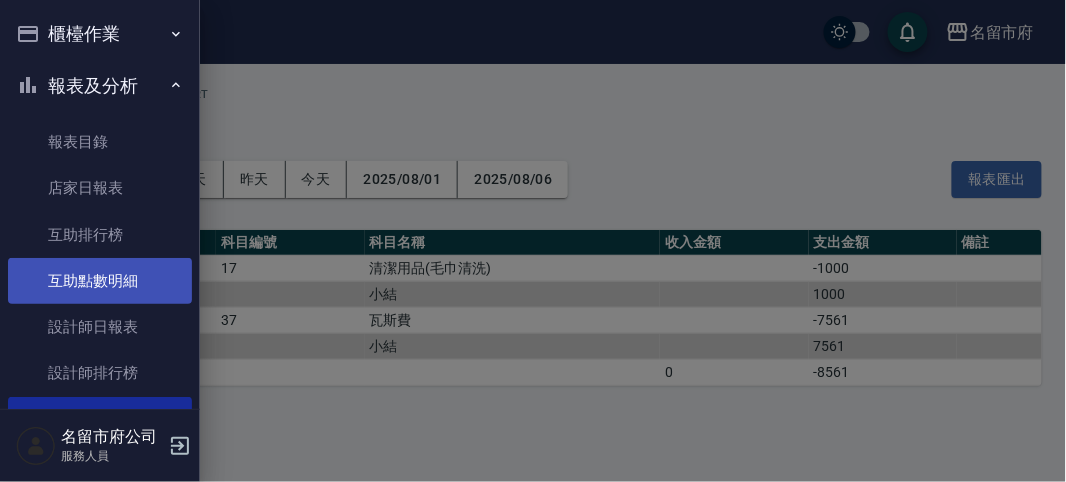 scroll, scrollTop: 60, scrollLeft: 0, axis: vertical 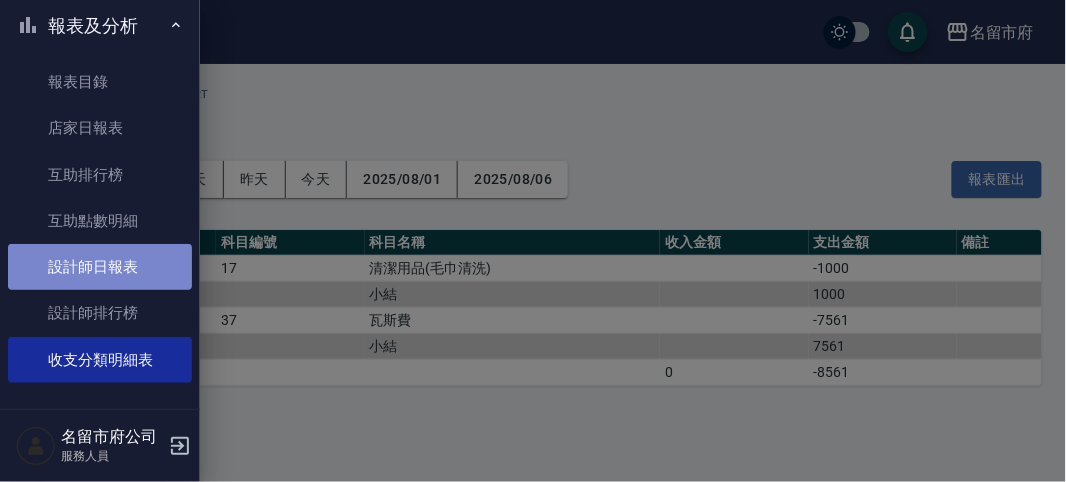 click on "設計師日報表" at bounding box center [100, 267] 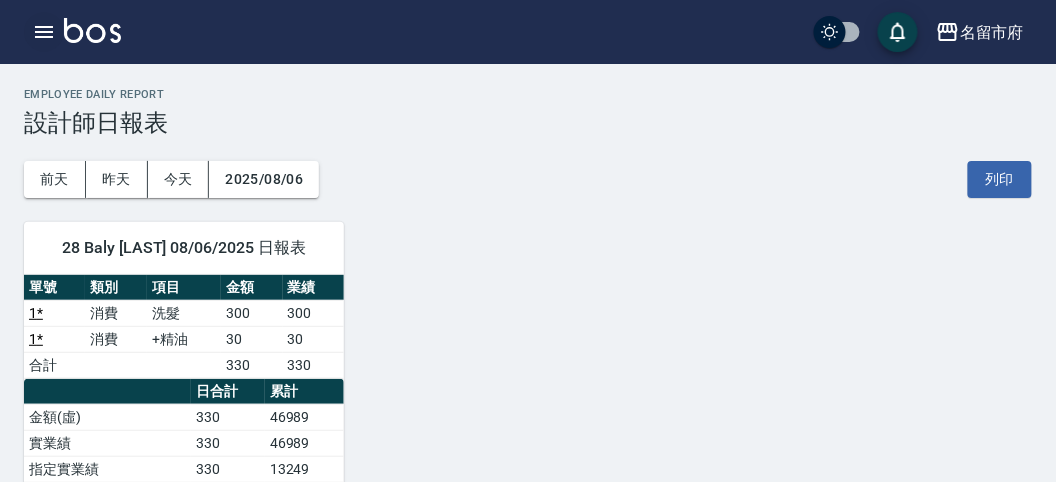 click 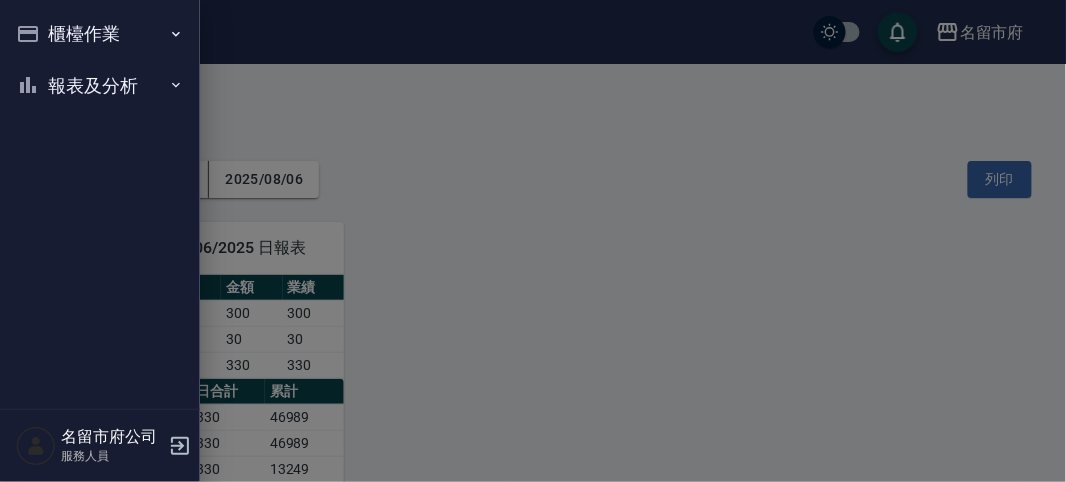 click on "報表及分析" at bounding box center (100, 86) 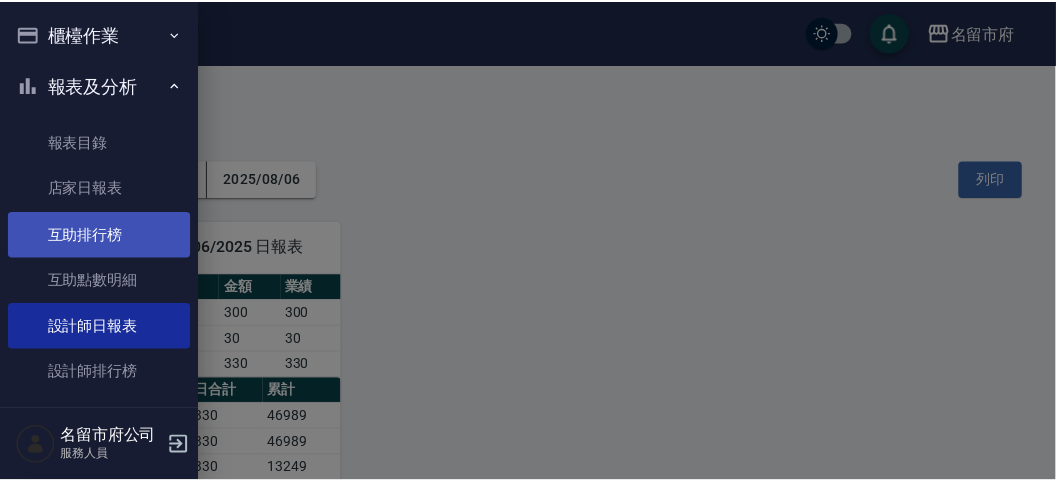 scroll, scrollTop: 65, scrollLeft: 0, axis: vertical 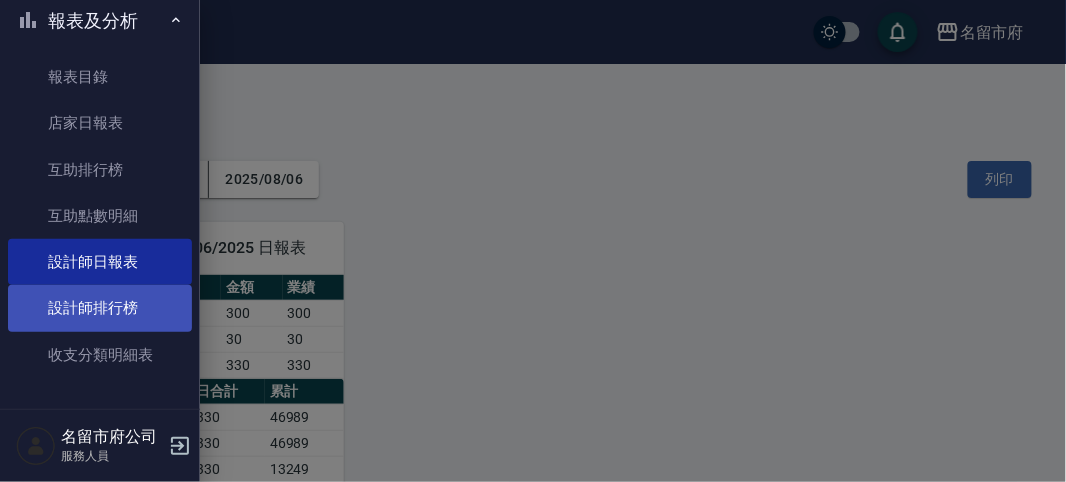 drag, startPoint x: 124, startPoint y: 301, endPoint x: 143, endPoint y: 307, distance: 19.924858 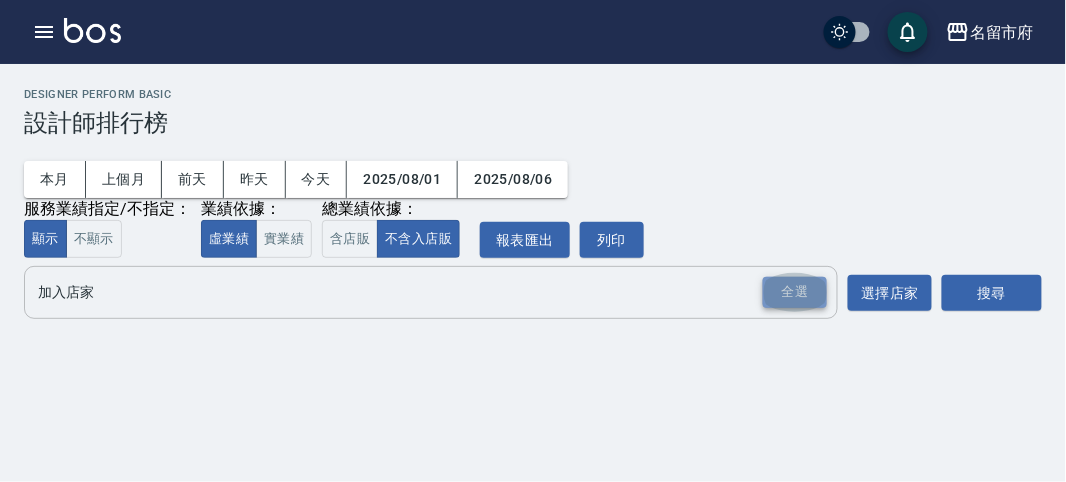 click on "全選" at bounding box center (795, 292) 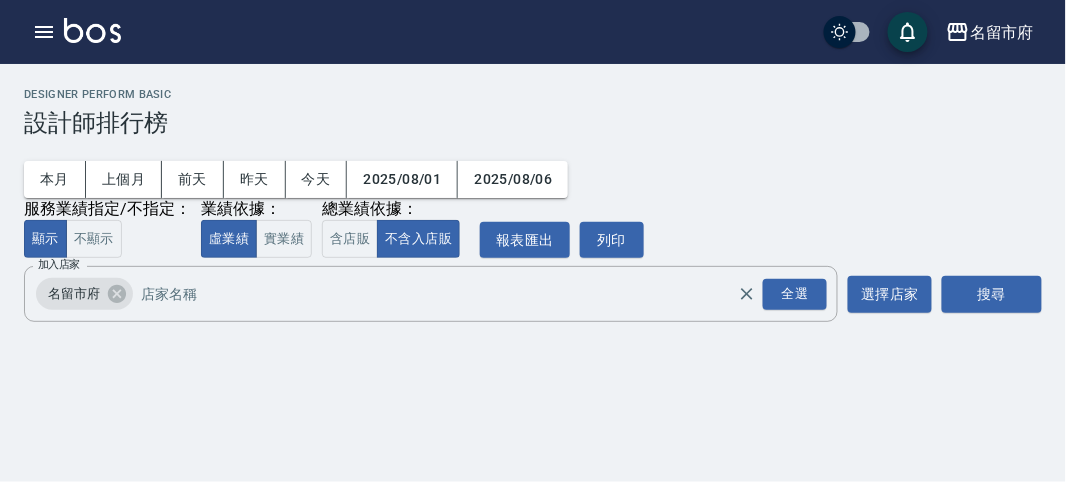 click on "加入店家 名留市府 全選 加入店家 選擇店家 搜尋" at bounding box center [533, 294] 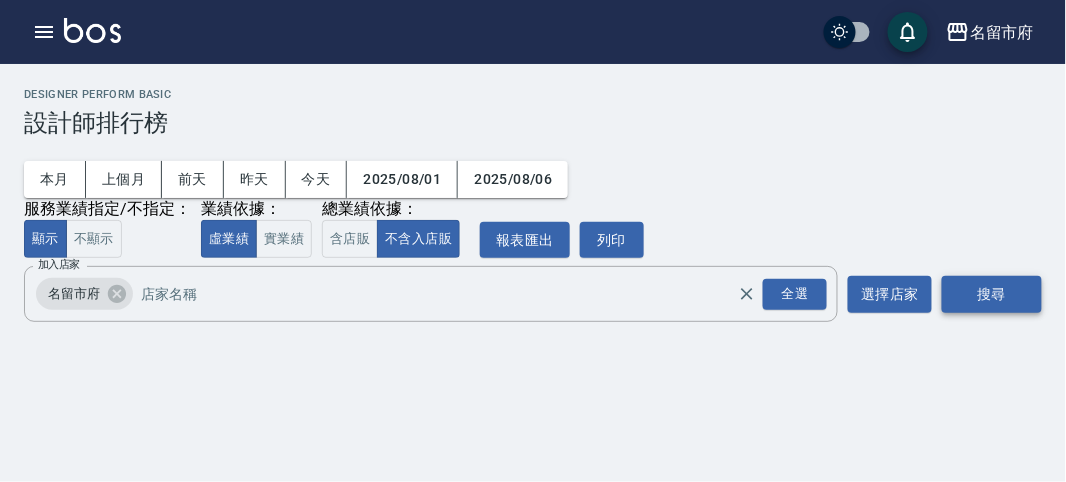 click on "搜尋" at bounding box center (992, 294) 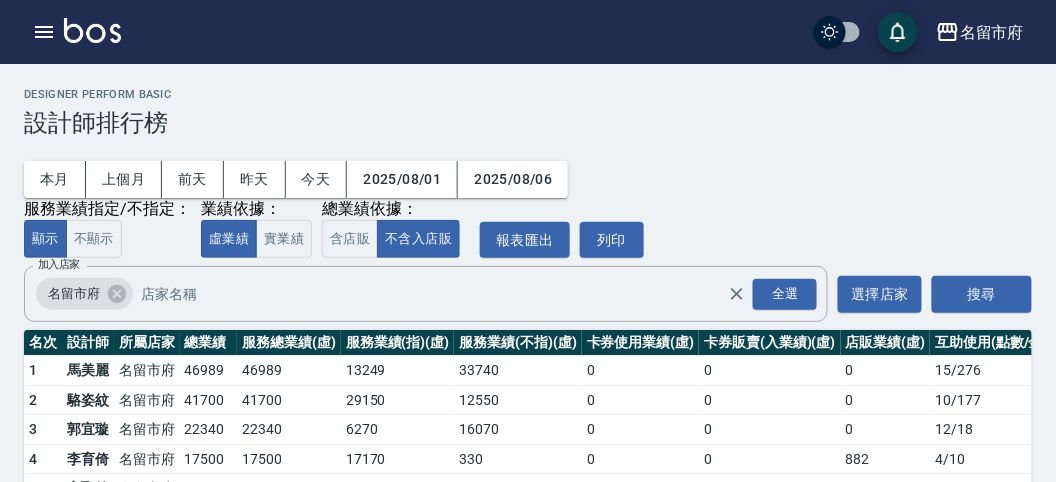 scroll, scrollTop: 175, scrollLeft: 0, axis: vertical 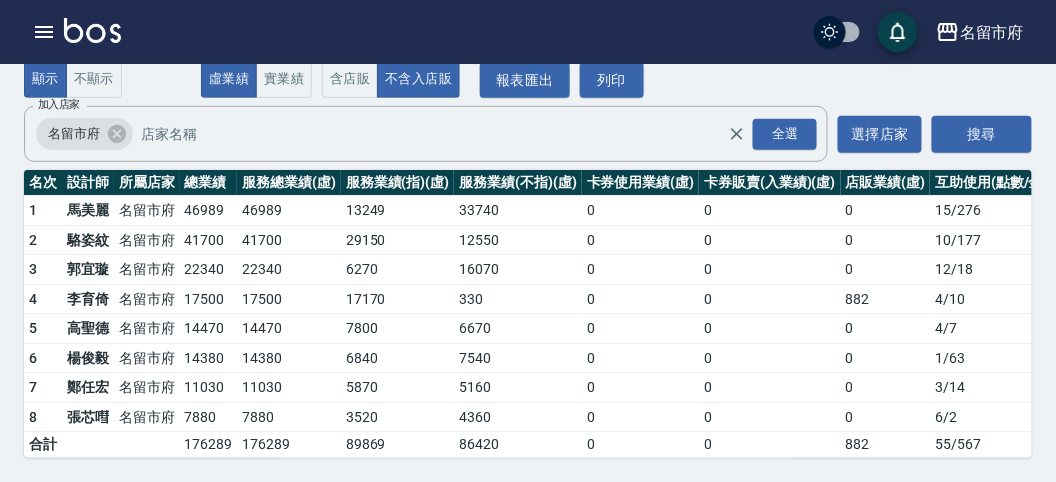click at bounding box center [92, 30] 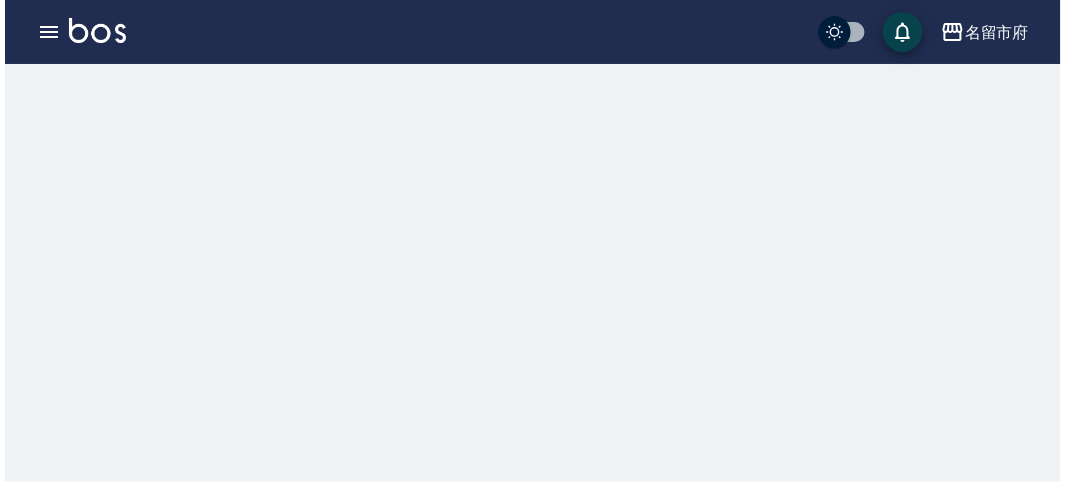 scroll, scrollTop: 0, scrollLeft: 0, axis: both 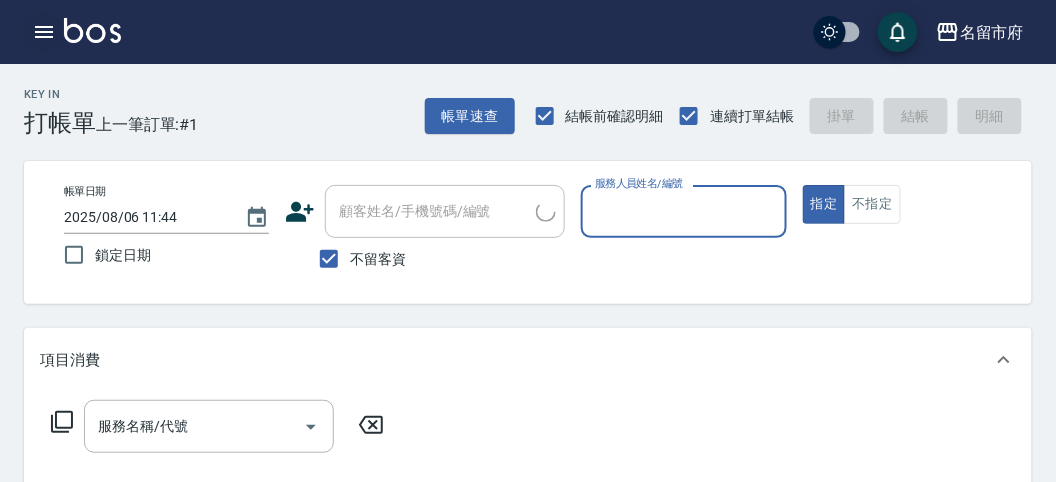 click 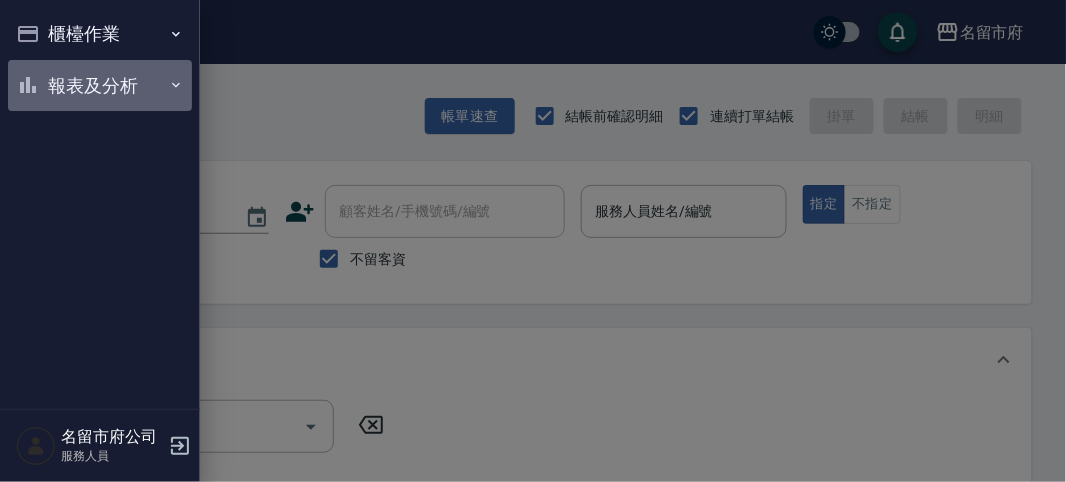click on "報表及分析" at bounding box center [100, 86] 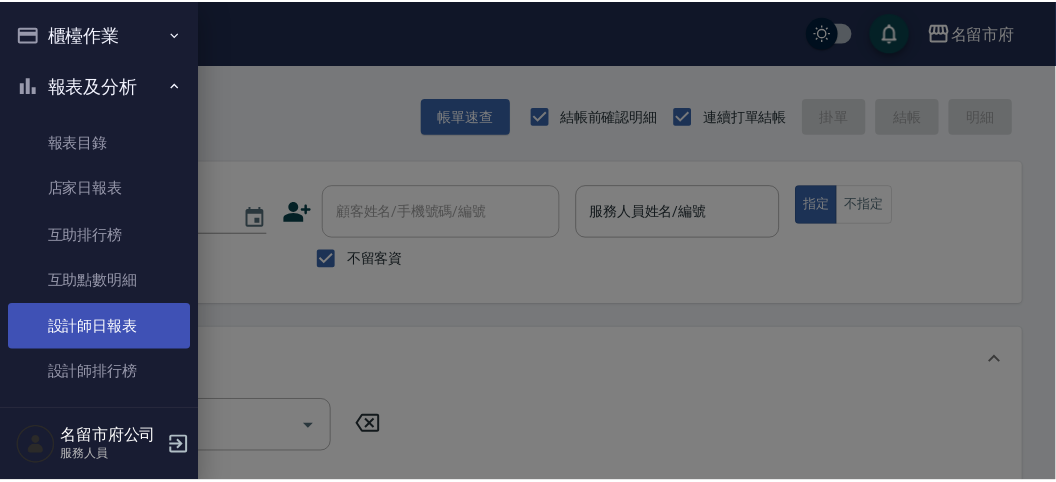 scroll, scrollTop: 65, scrollLeft: 0, axis: vertical 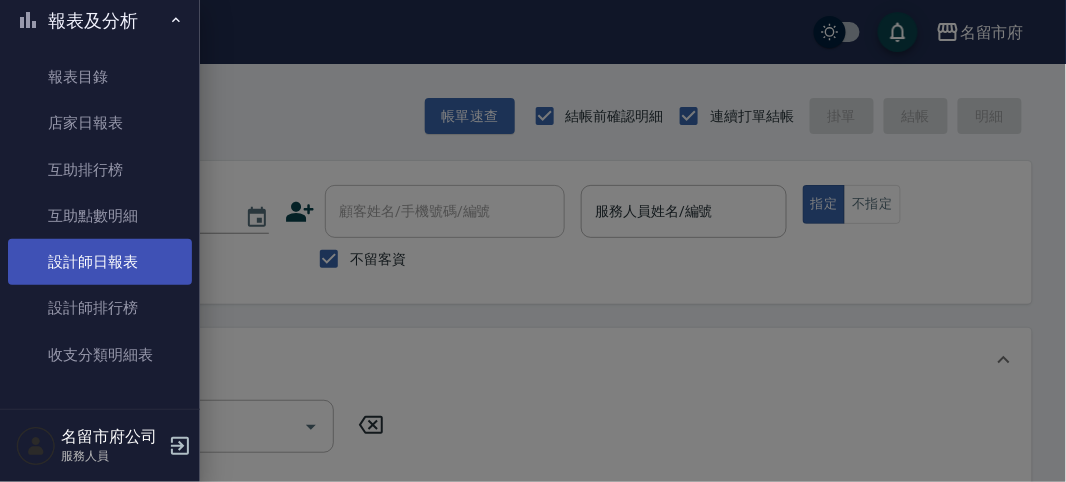 click on "設計師日報表" at bounding box center (100, 262) 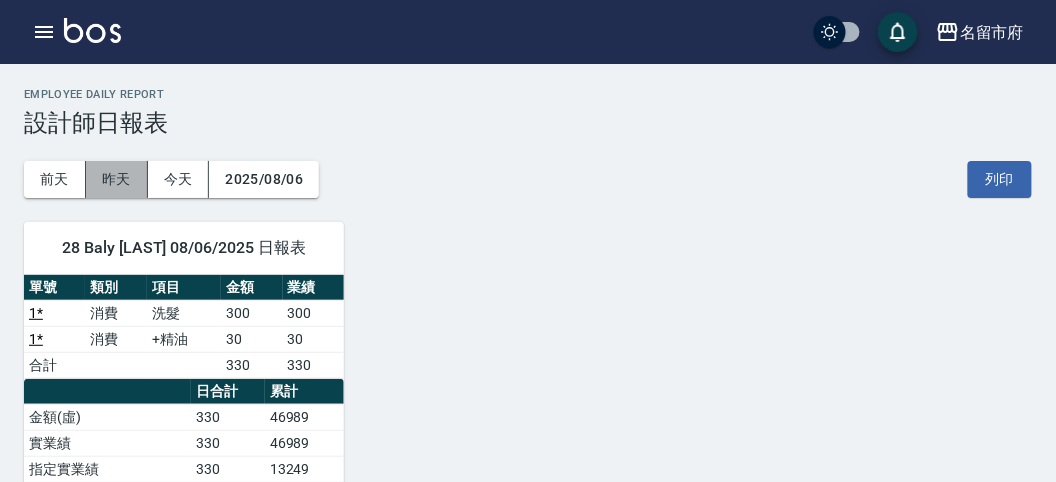 click on "昨天" at bounding box center (117, 179) 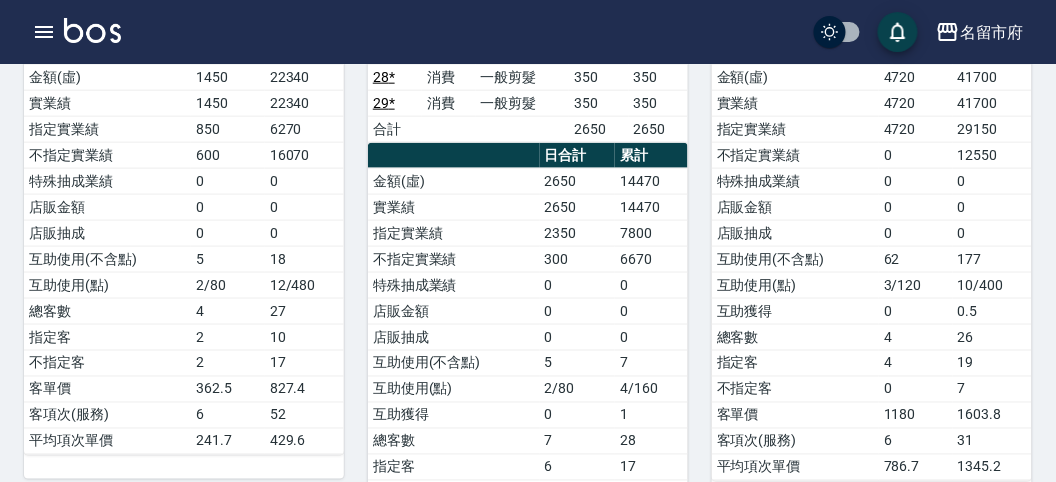 scroll, scrollTop: 0, scrollLeft: 0, axis: both 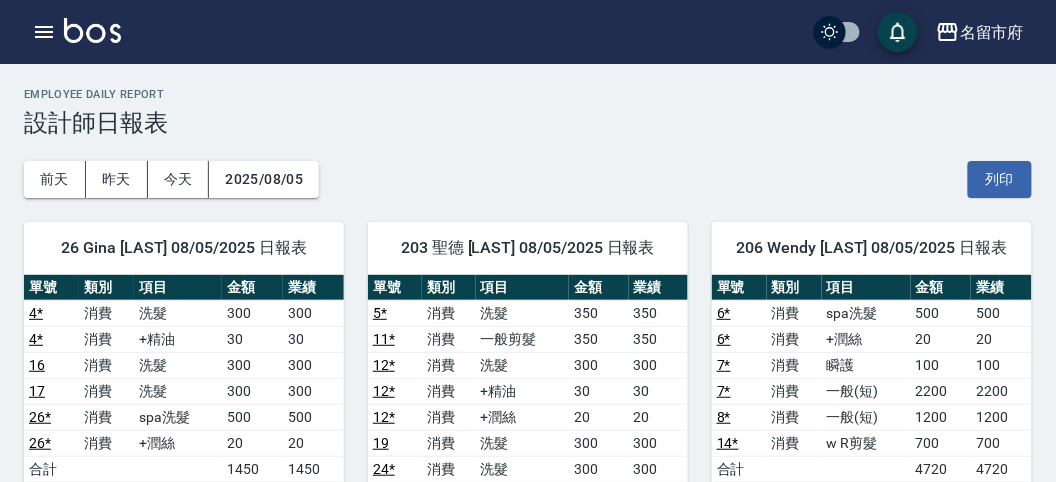 click at bounding box center (92, 30) 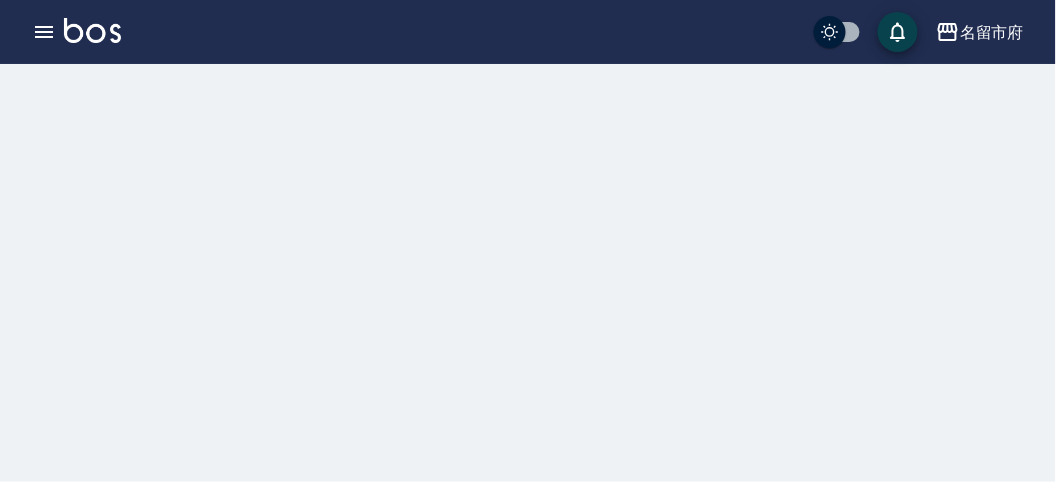 click at bounding box center [92, 30] 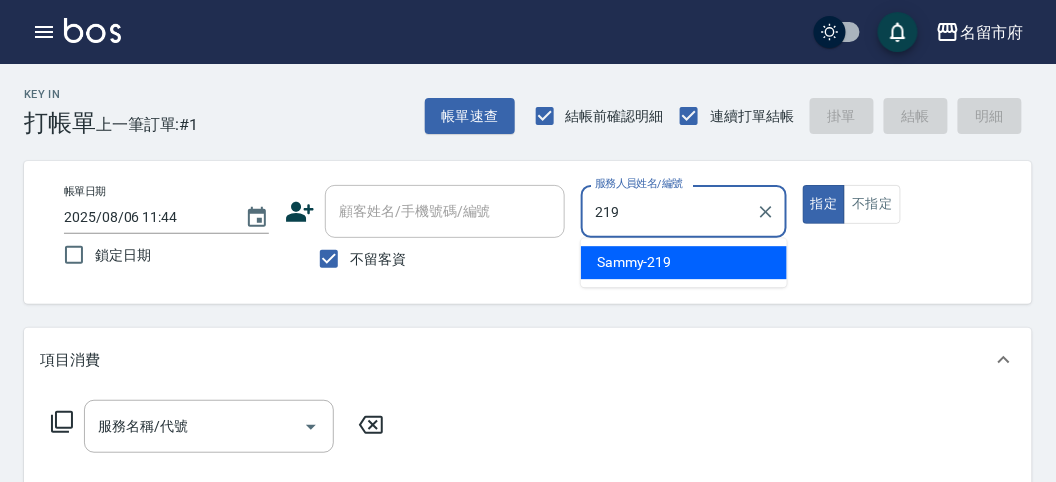 type on "Sammy-219" 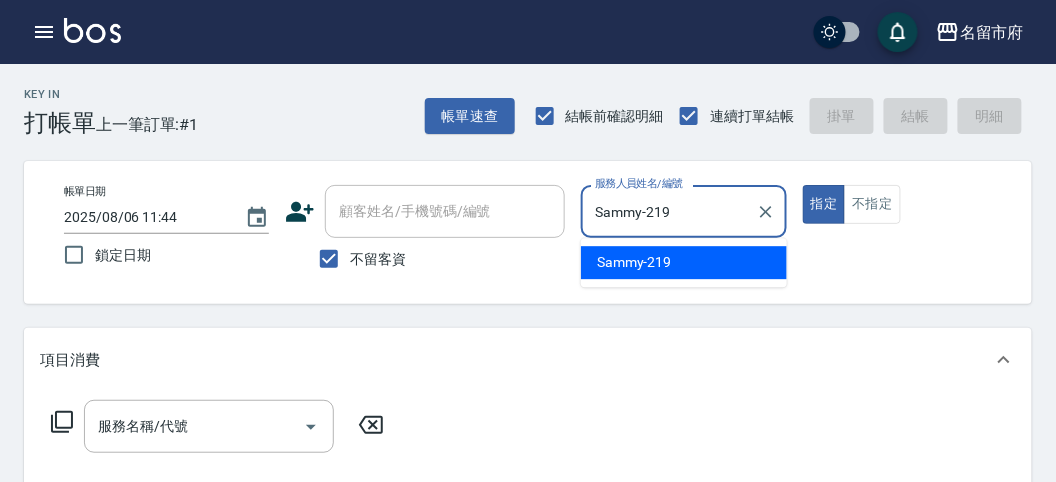 type on "true" 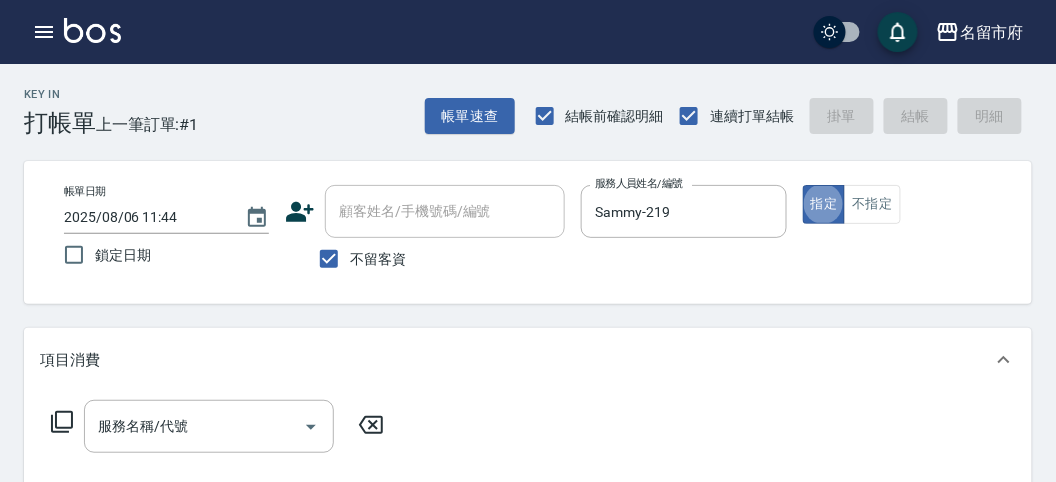 click 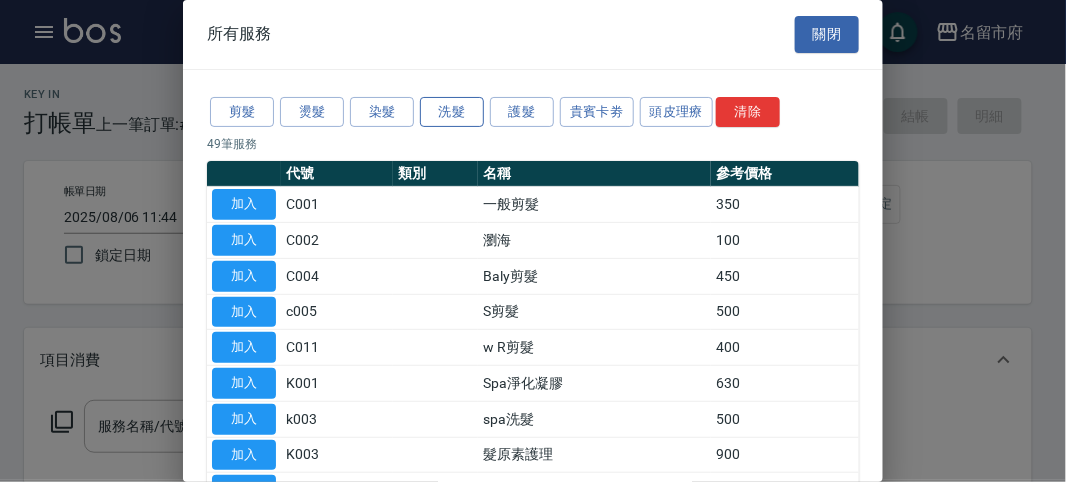 click on "洗髮" at bounding box center (452, 112) 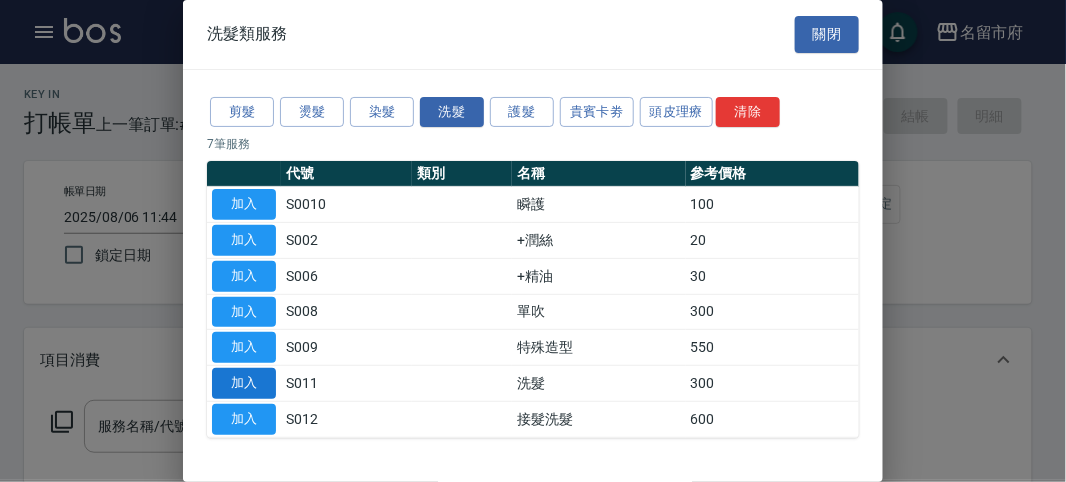 click on "加入" at bounding box center [244, 383] 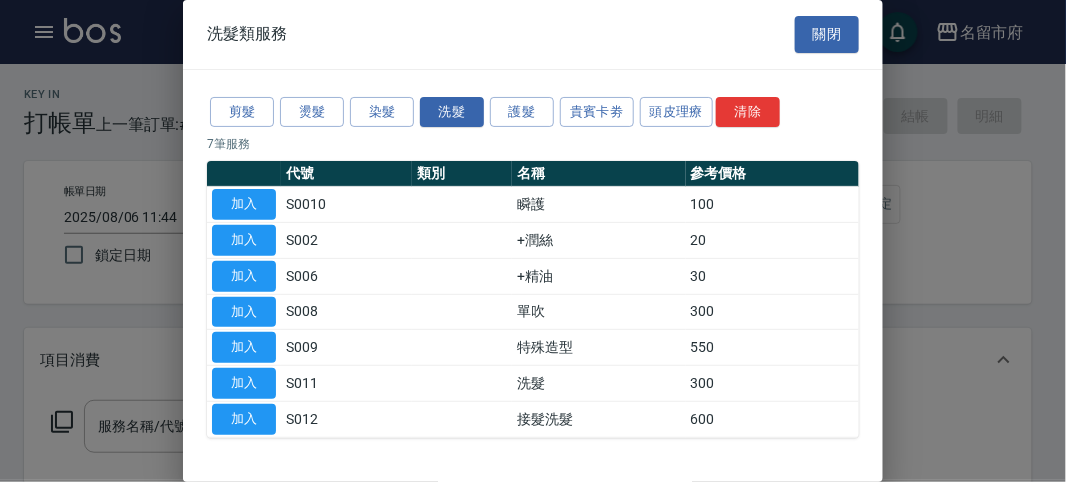 type on "洗髮(S011)" 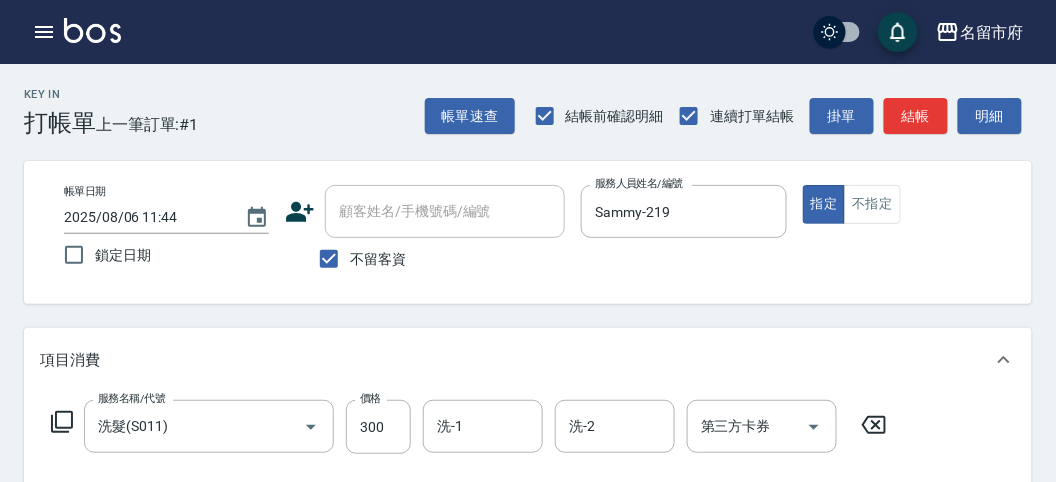 scroll, scrollTop: 585, scrollLeft: 0, axis: vertical 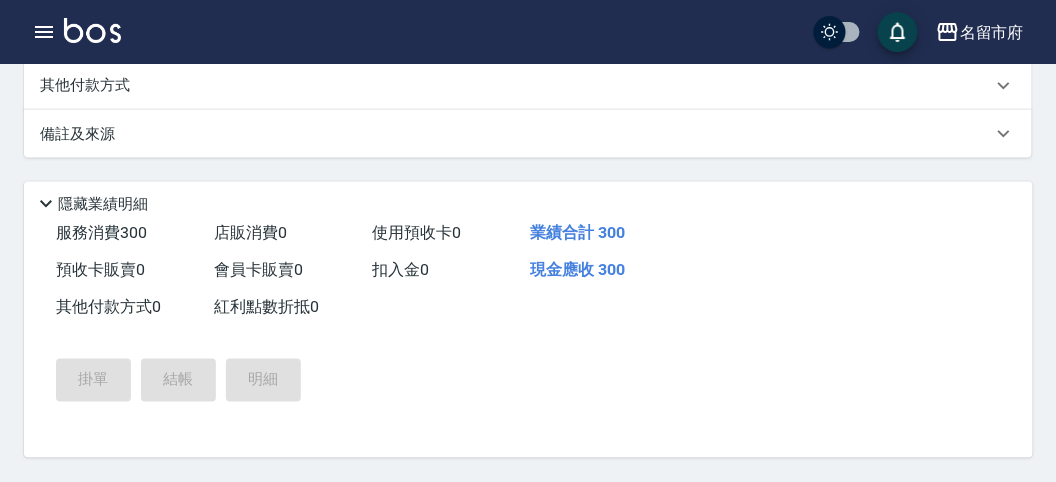 type on "2025/08/06 11:45" 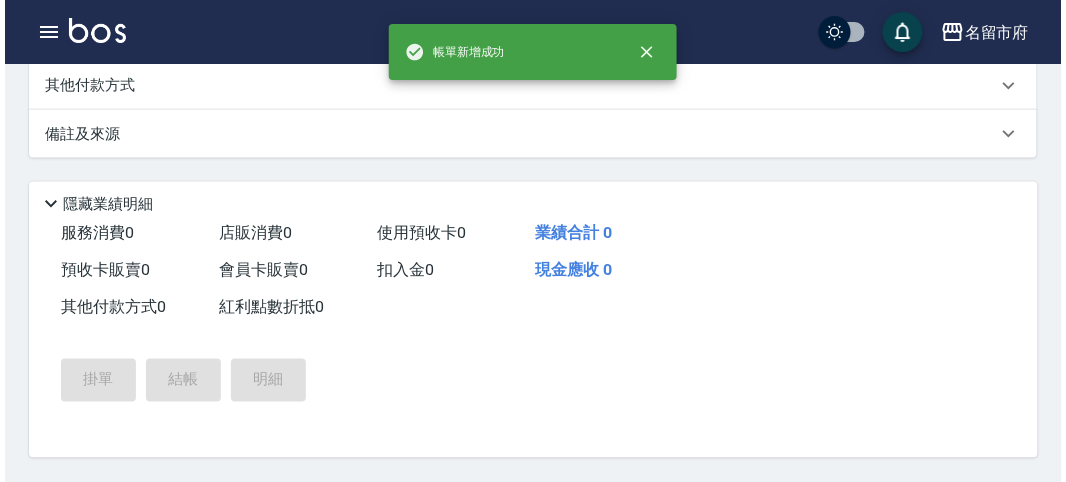 scroll, scrollTop: 0, scrollLeft: 0, axis: both 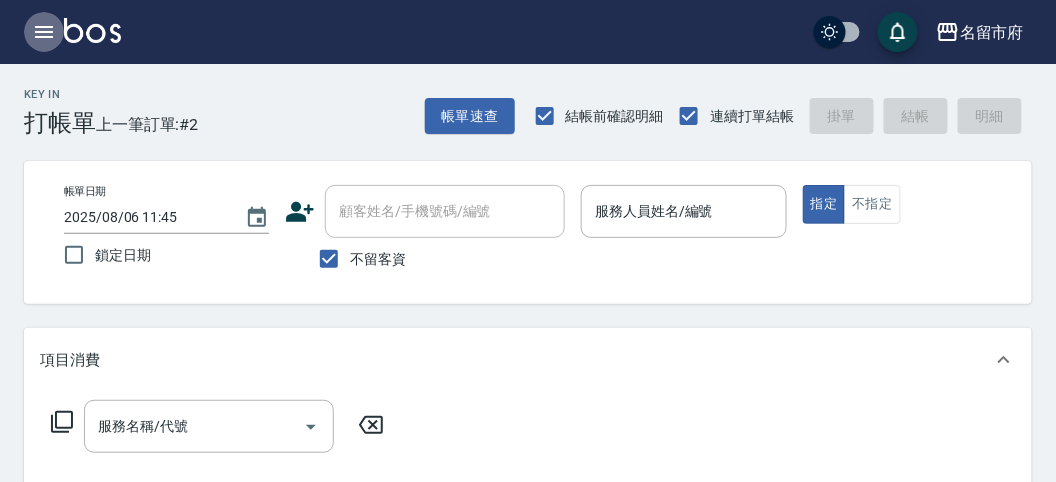 click 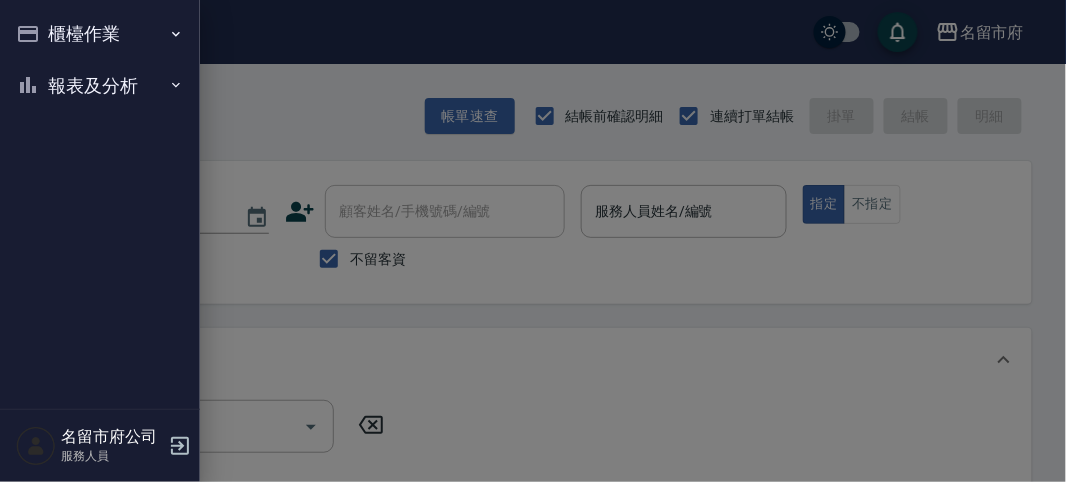 click on "報表及分析" at bounding box center [100, 86] 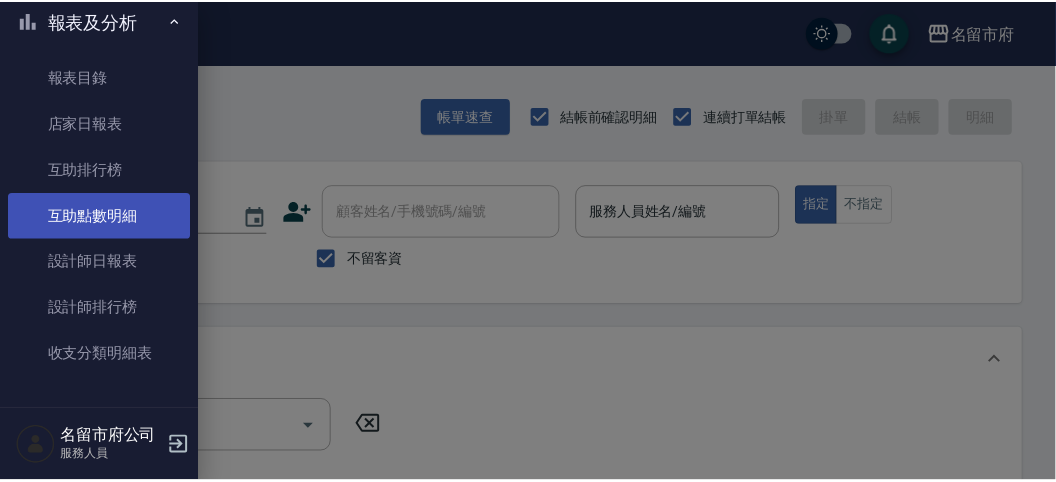 scroll, scrollTop: 65, scrollLeft: 0, axis: vertical 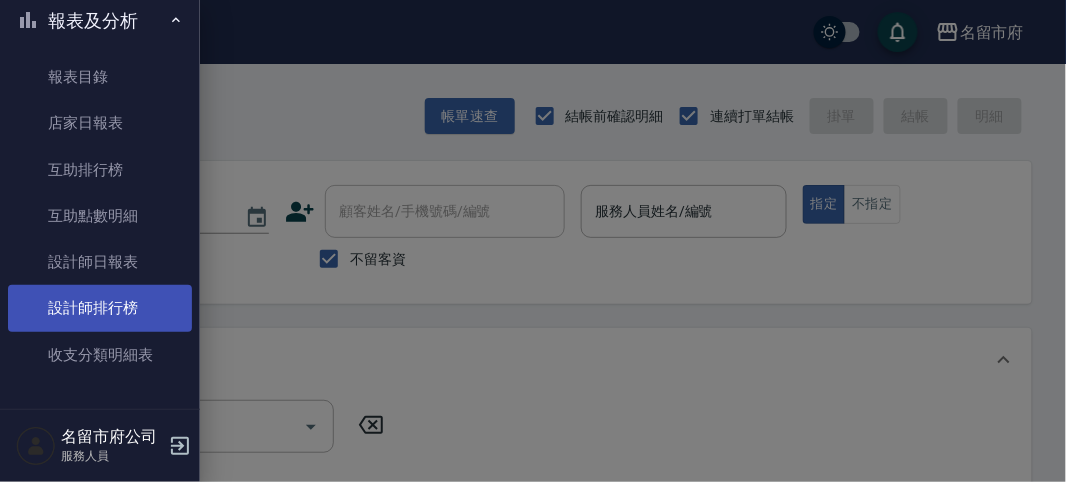 drag, startPoint x: 132, startPoint y: 300, endPoint x: 135, endPoint y: 288, distance: 12.369317 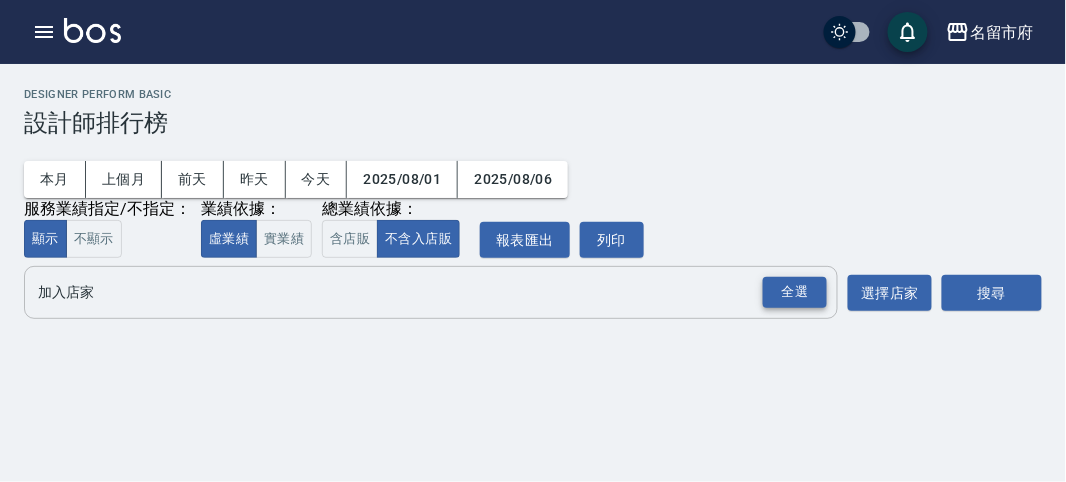 click on "全選" at bounding box center (795, 292) 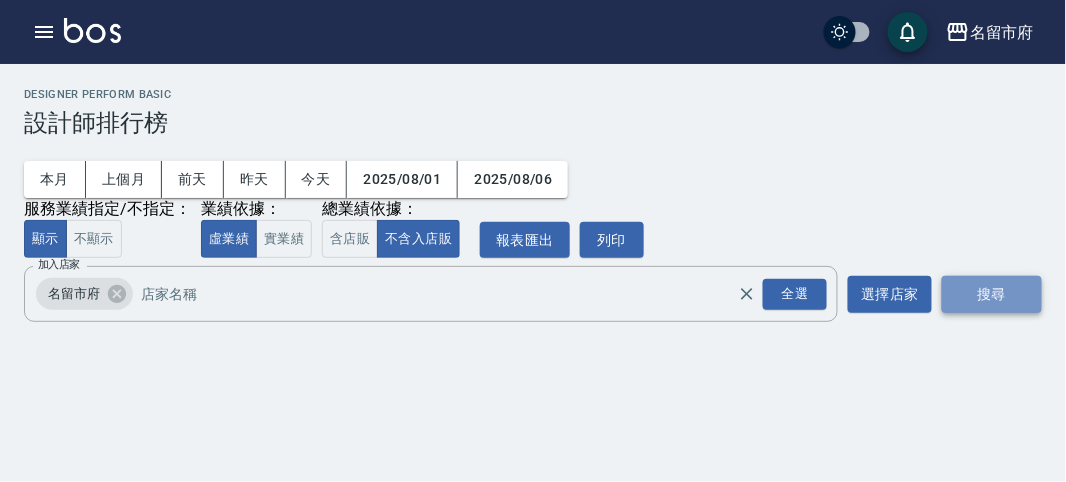 click on "搜尋" at bounding box center [992, 294] 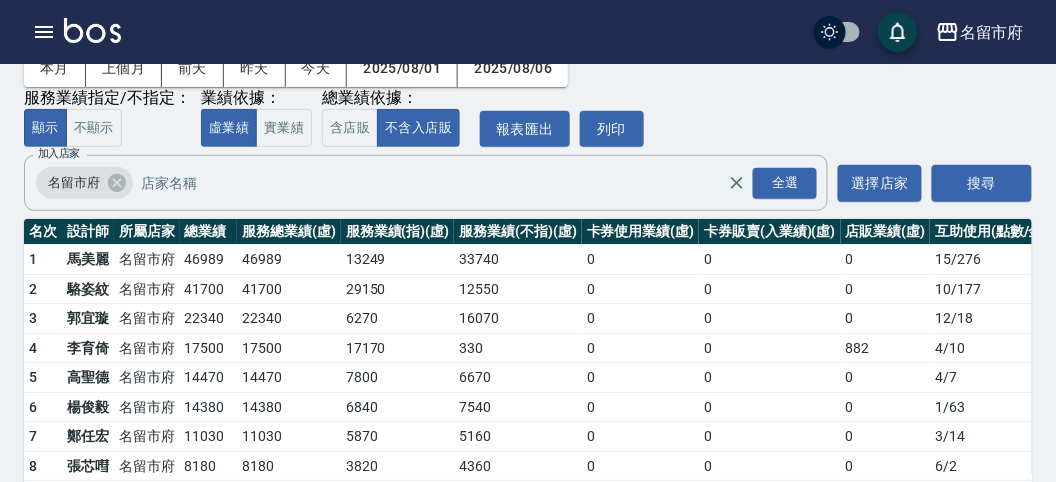 scroll, scrollTop: 175, scrollLeft: 0, axis: vertical 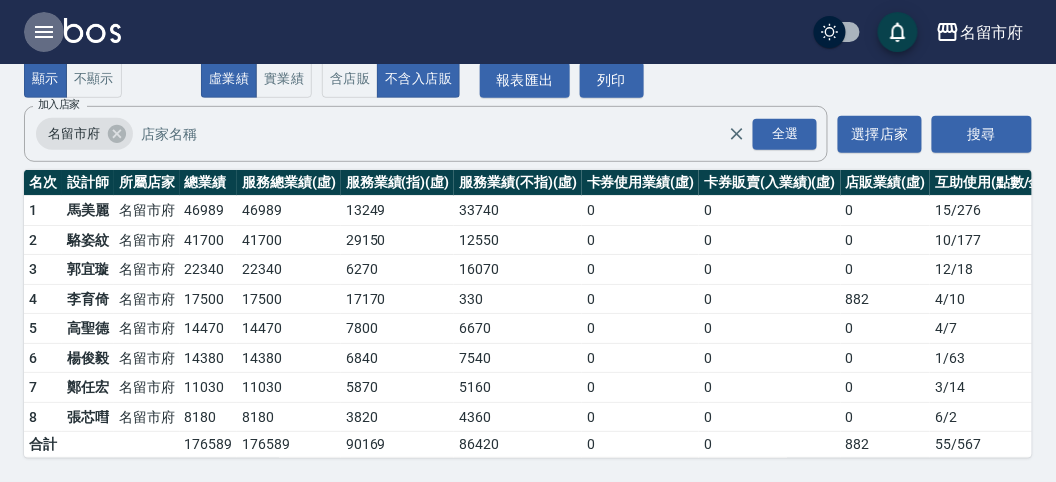 click 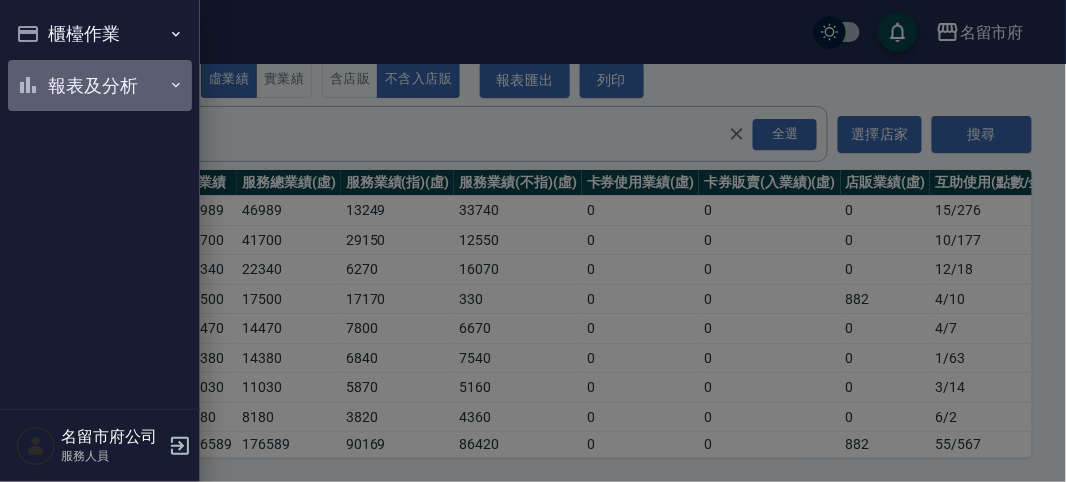drag, startPoint x: 90, startPoint y: 81, endPoint x: 116, endPoint y: 82, distance: 26.019224 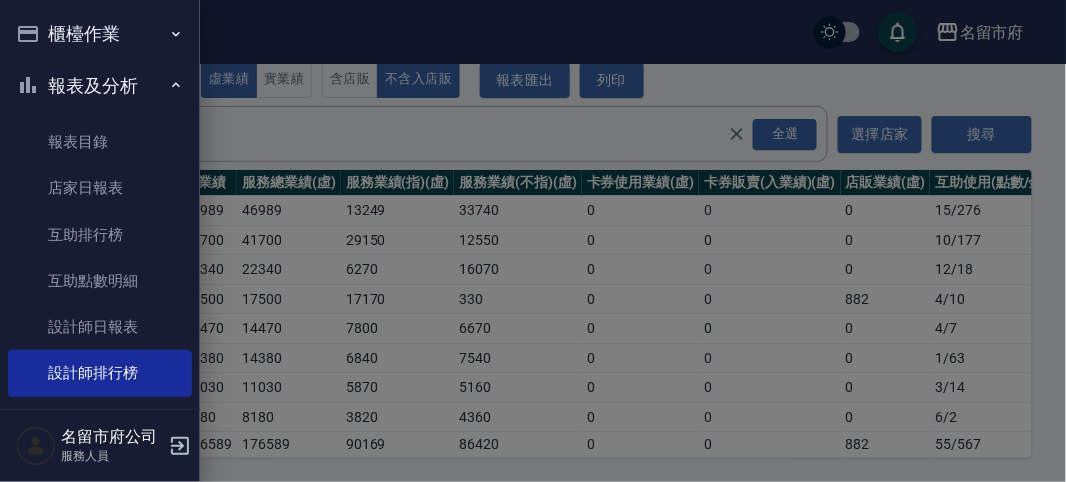 click at bounding box center [533, 241] 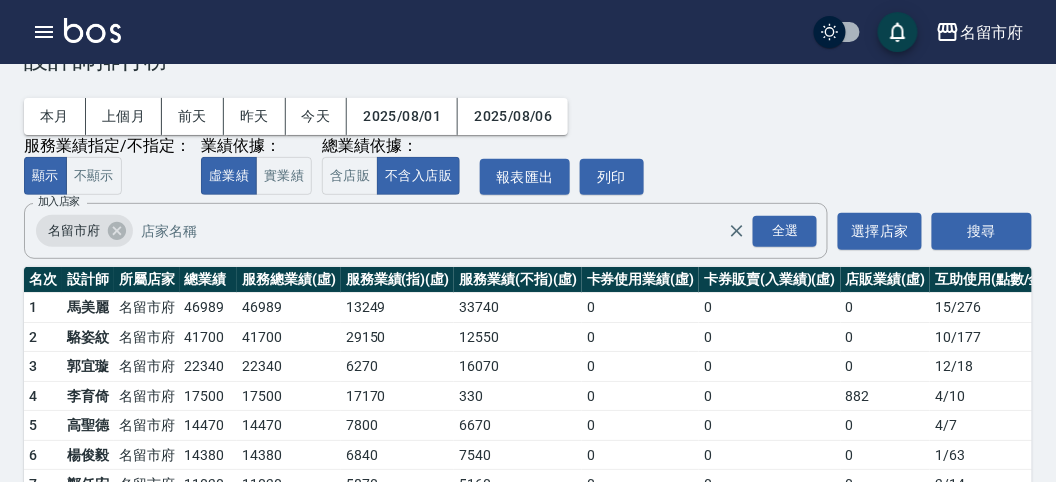 scroll, scrollTop: 175, scrollLeft: 0, axis: vertical 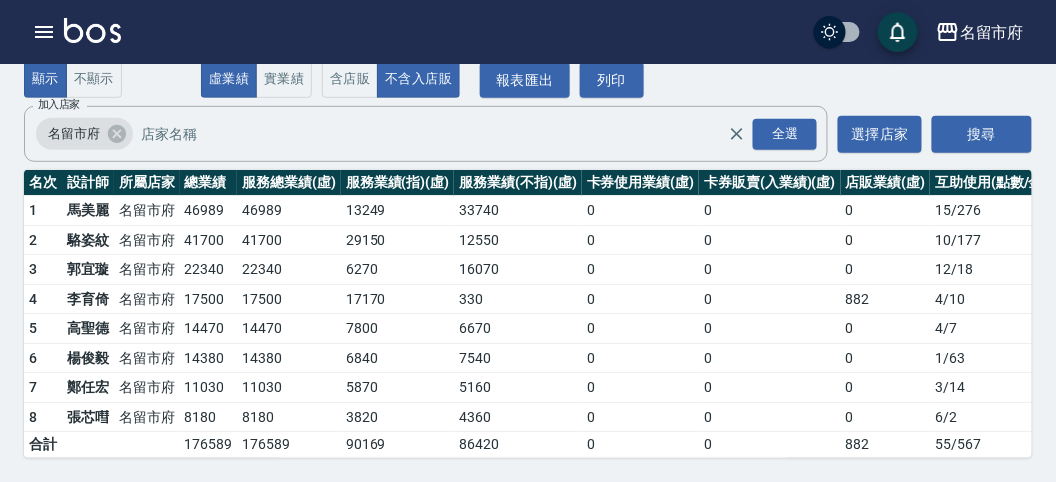 click at bounding box center [92, 30] 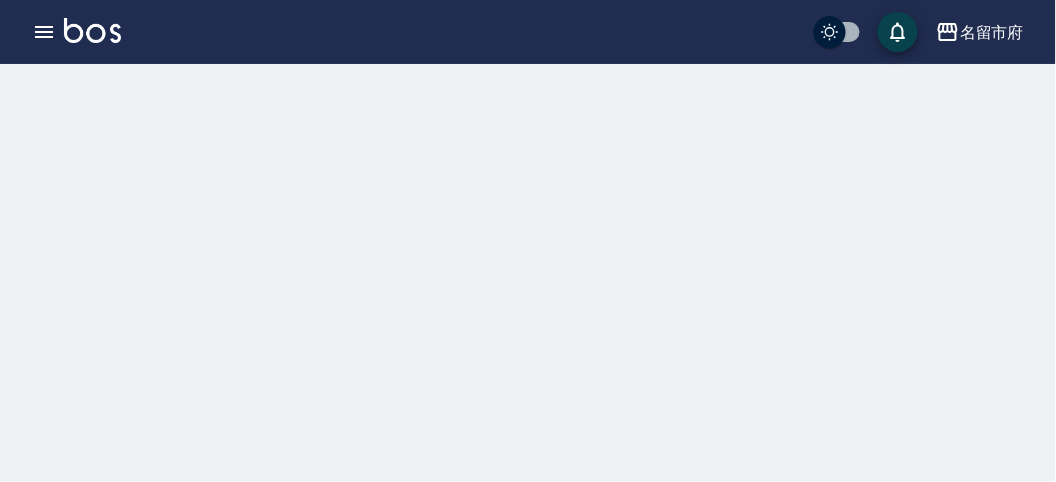 click at bounding box center (92, 30) 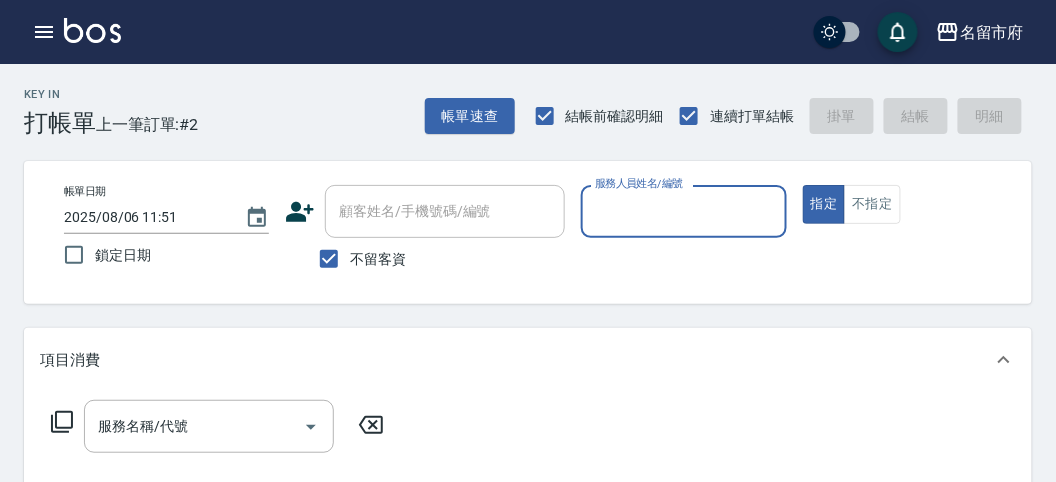 click 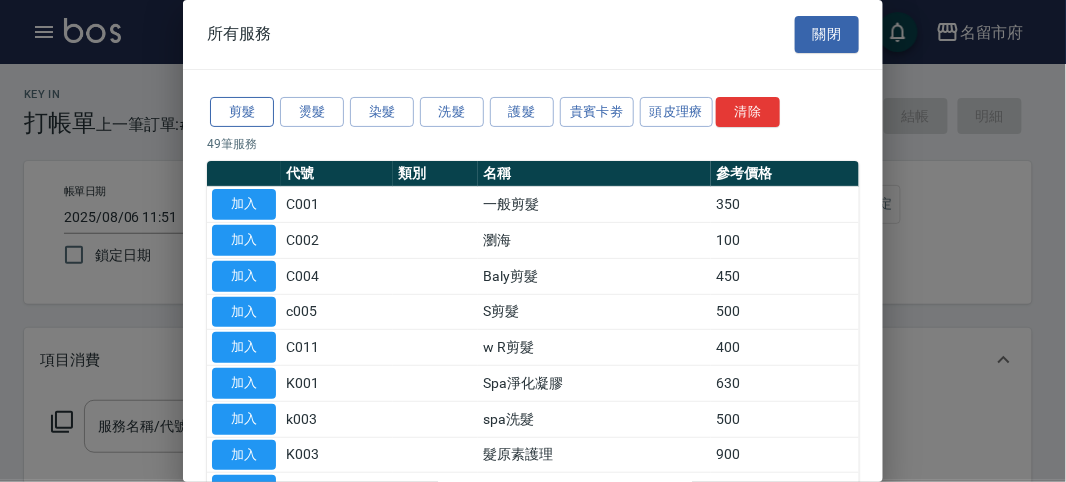 click on "剪髮" at bounding box center (242, 112) 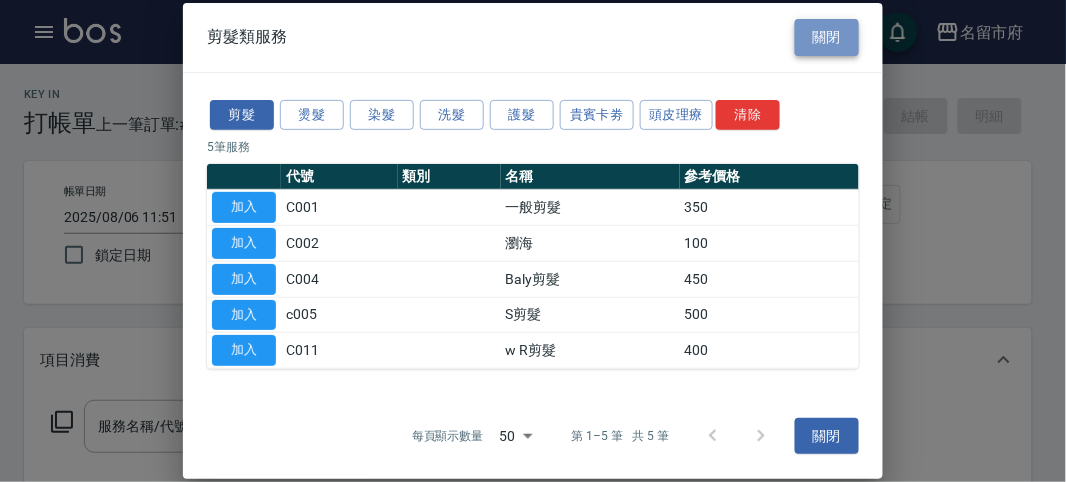 click on "關閉" at bounding box center [827, 37] 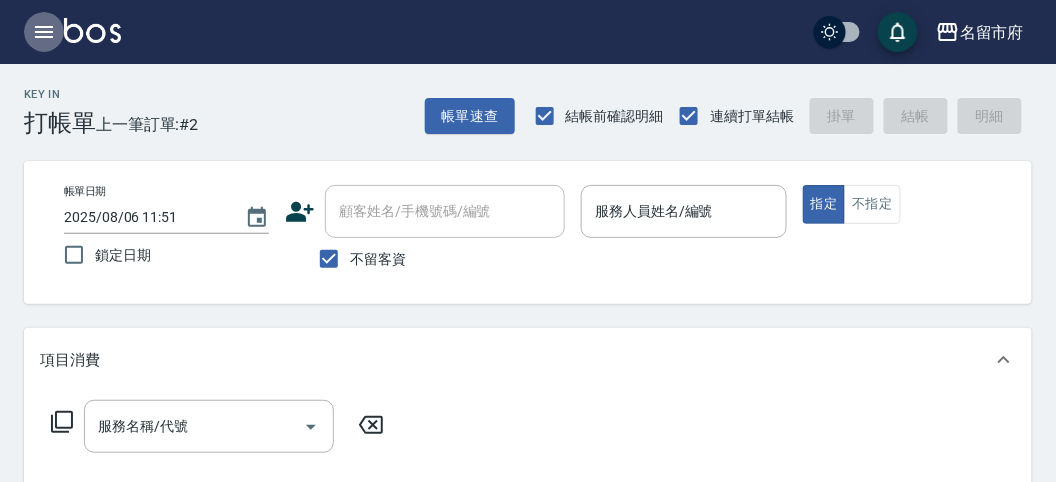 click 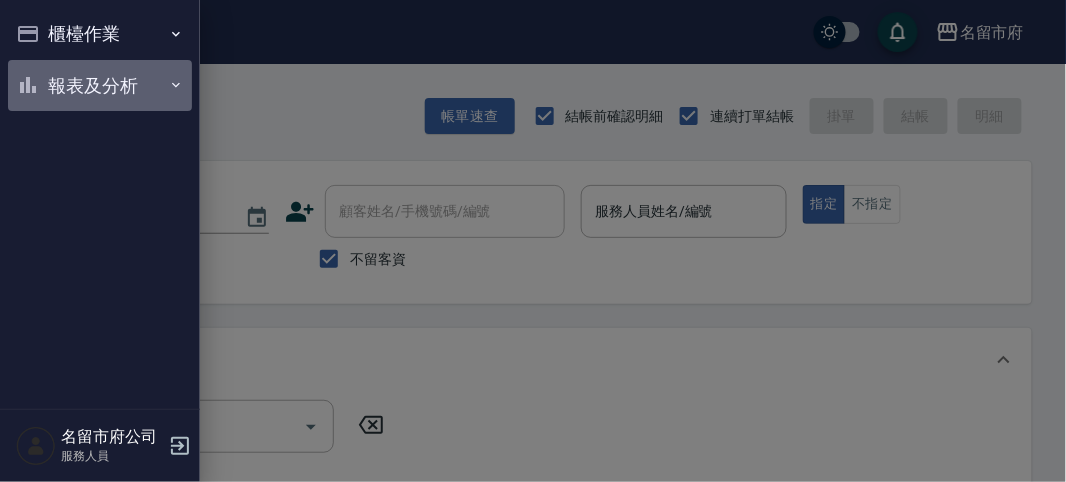 click on "報表及分析" at bounding box center (100, 86) 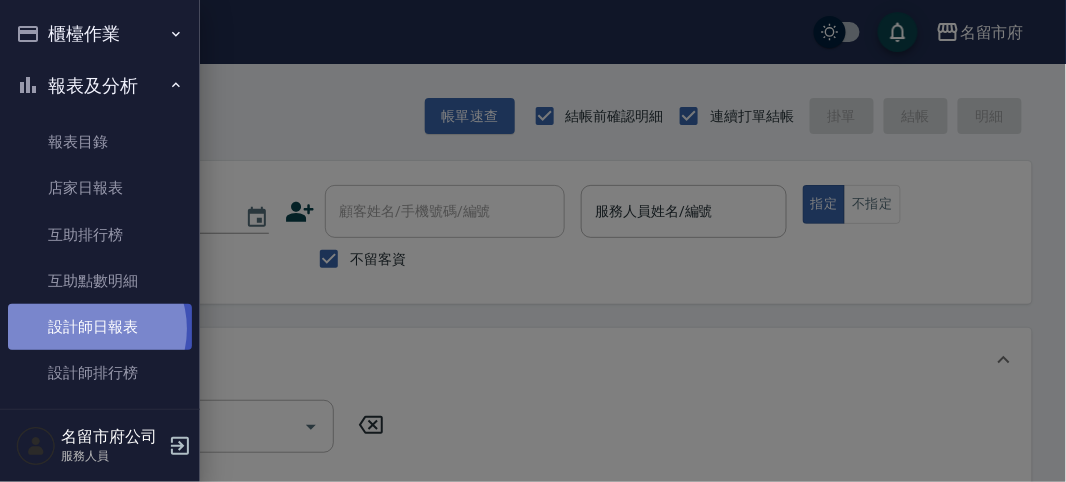 click on "設計師日報表" at bounding box center [100, 327] 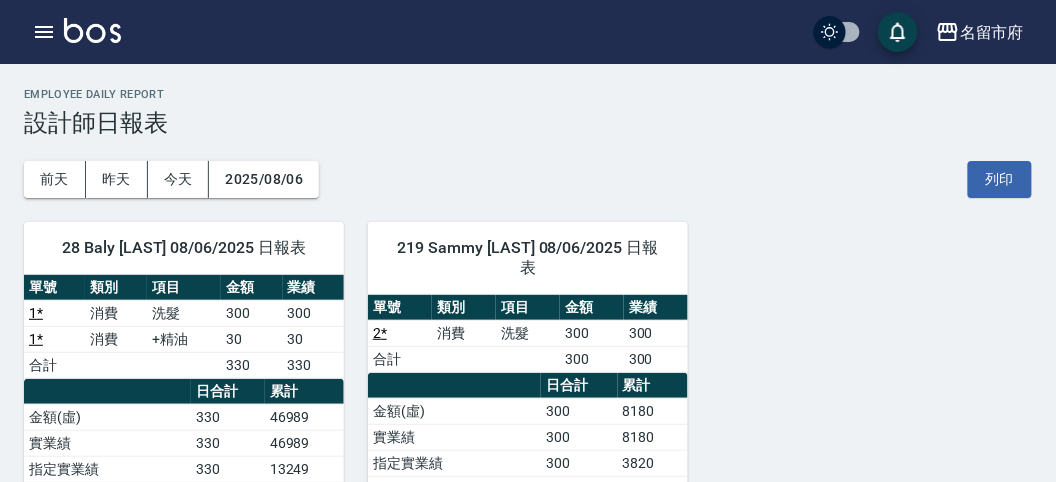 drag, startPoint x: 550, startPoint y: 163, endPoint x: 292, endPoint y: 83, distance: 270.1185 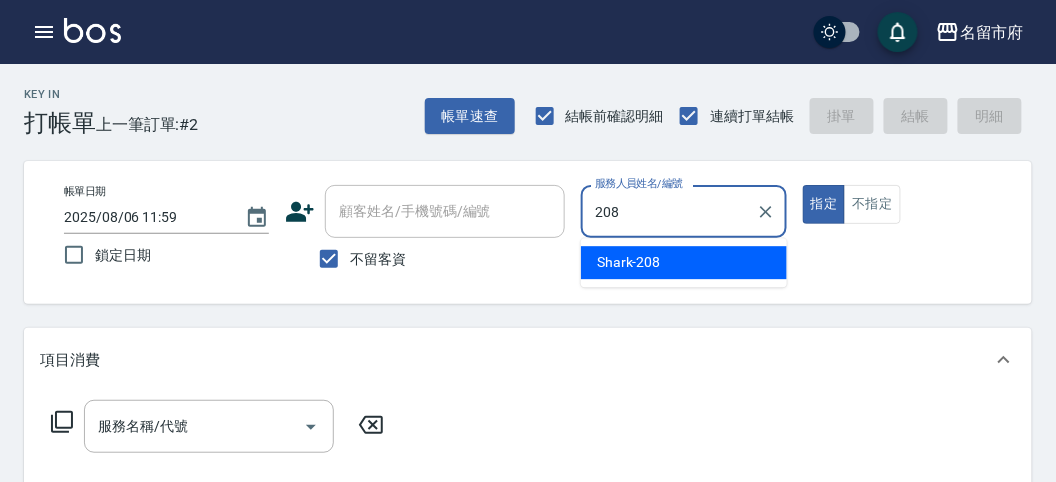 click on "Shark -208" at bounding box center [684, 262] 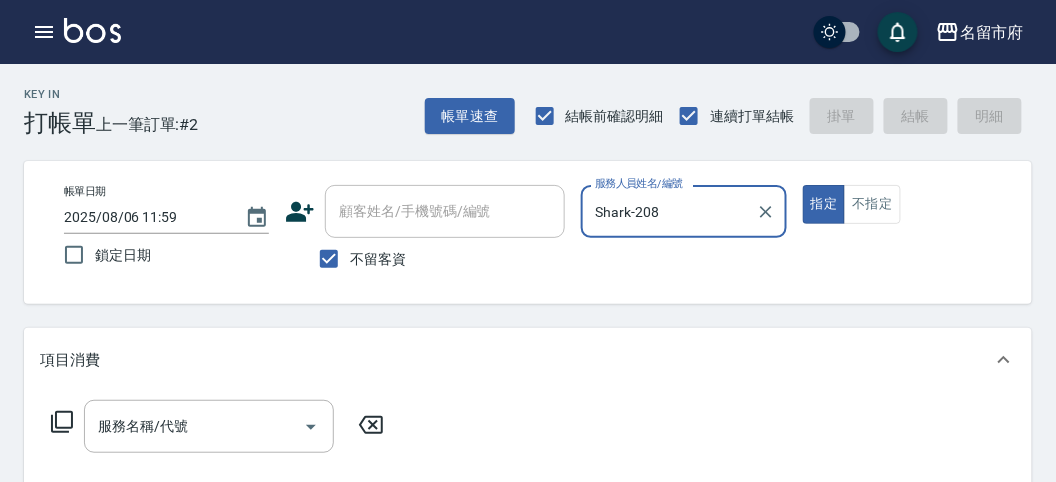 type on "Shark-208" 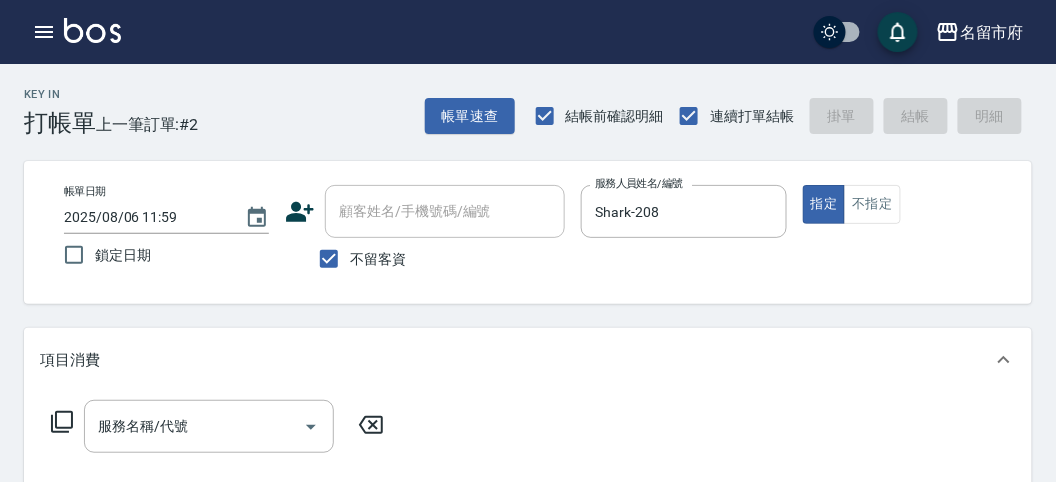 click 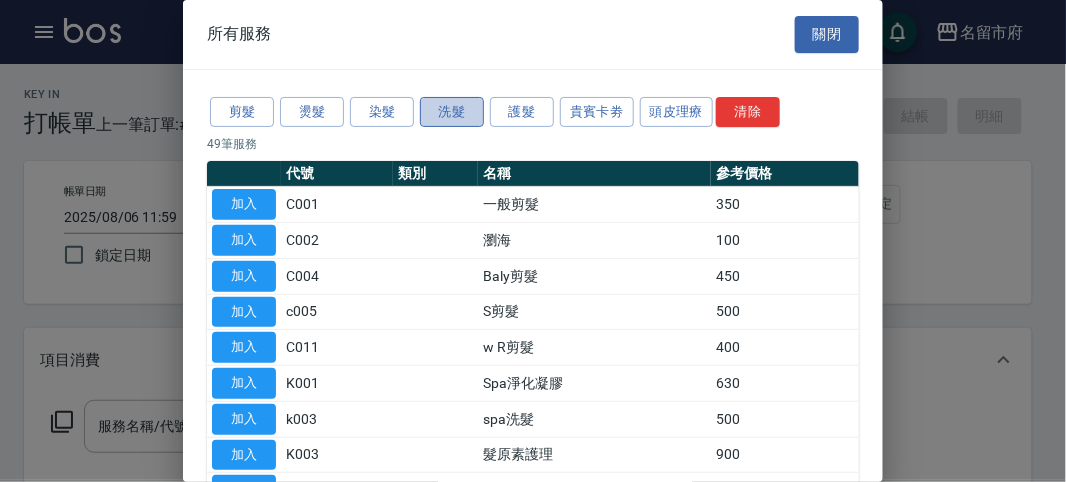 click on "洗髮" at bounding box center (452, 112) 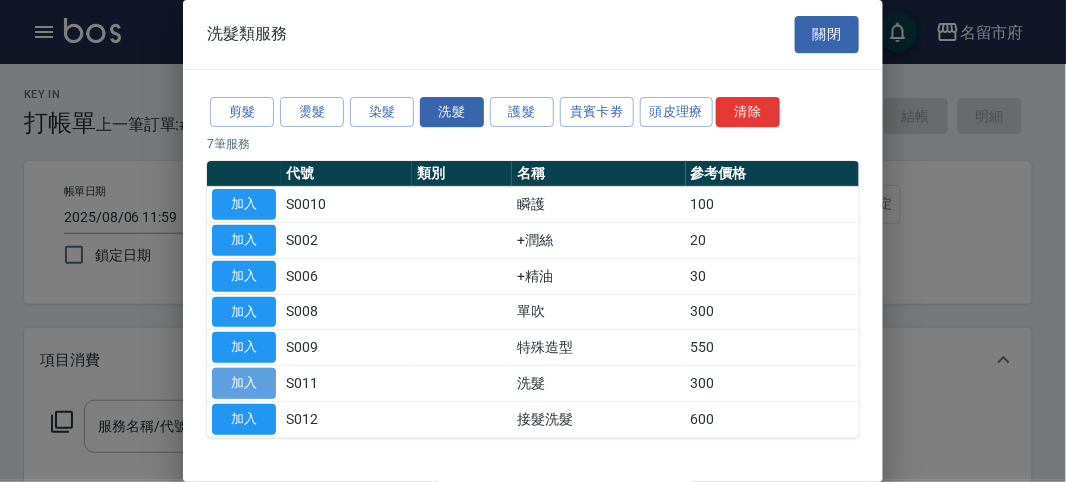 click on "加入" at bounding box center (244, 383) 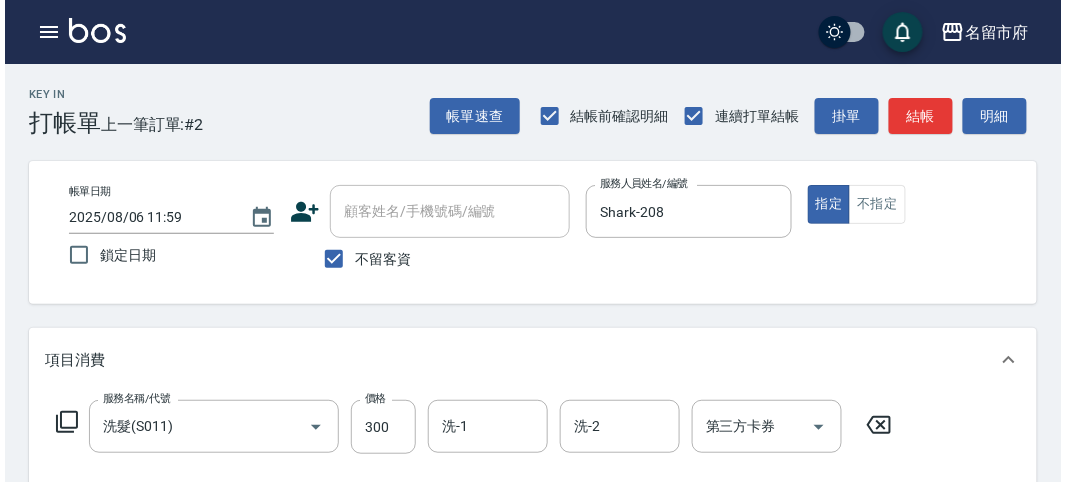 scroll, scrollTop: 585, scrollLeft: 0, axis: vertical 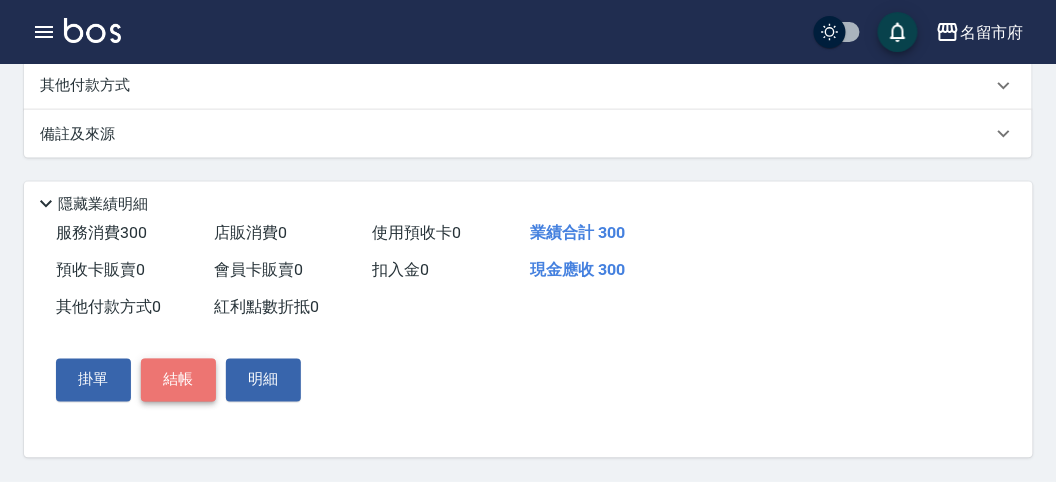 click on "結帳" at bounding box center (178, 380) 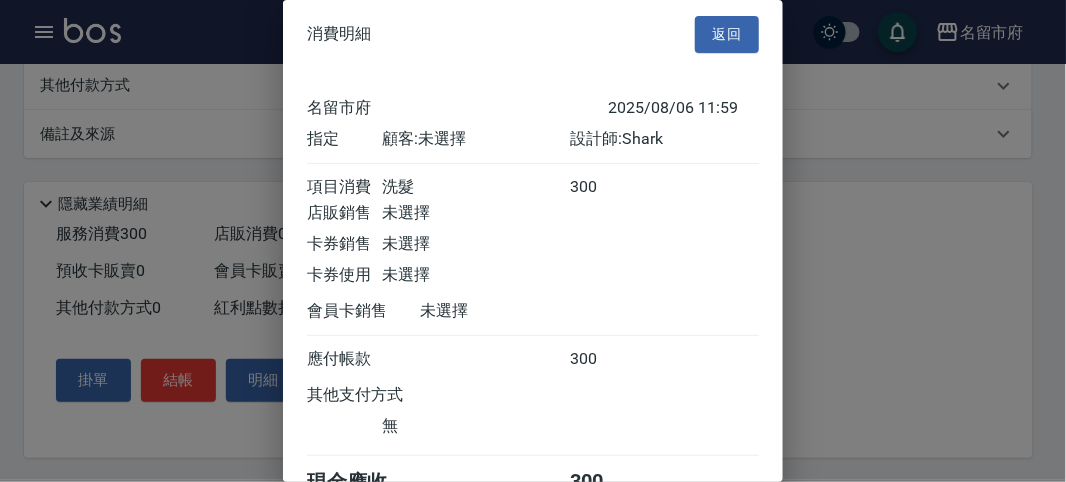 scroll, scrollTop: 111, scrollLeft: 0, axis: vertical 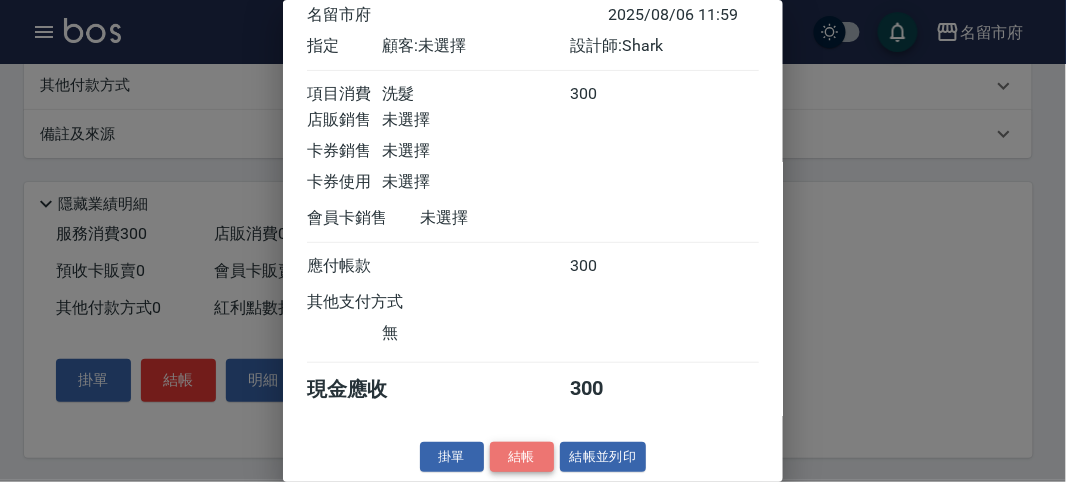 click on "結帳" at bounding box center (522, 457) 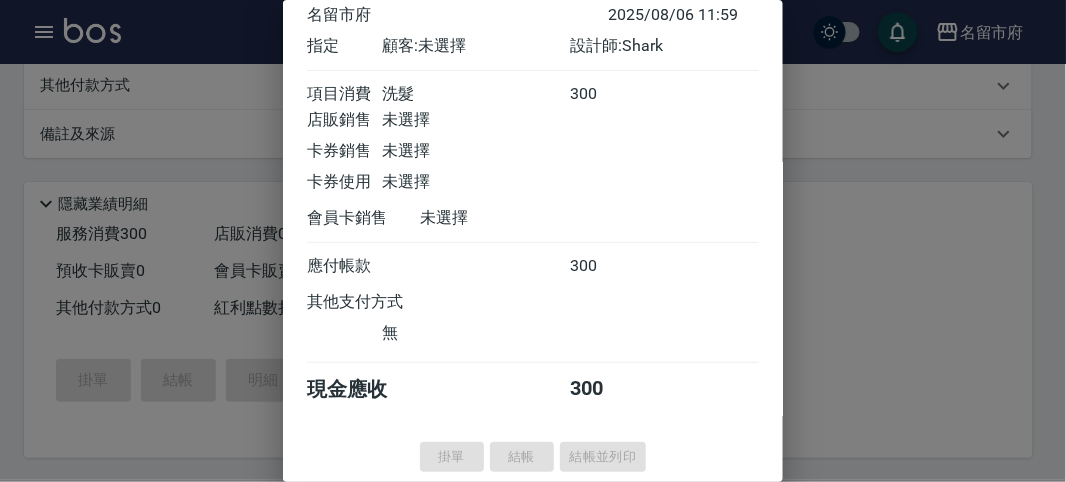 type 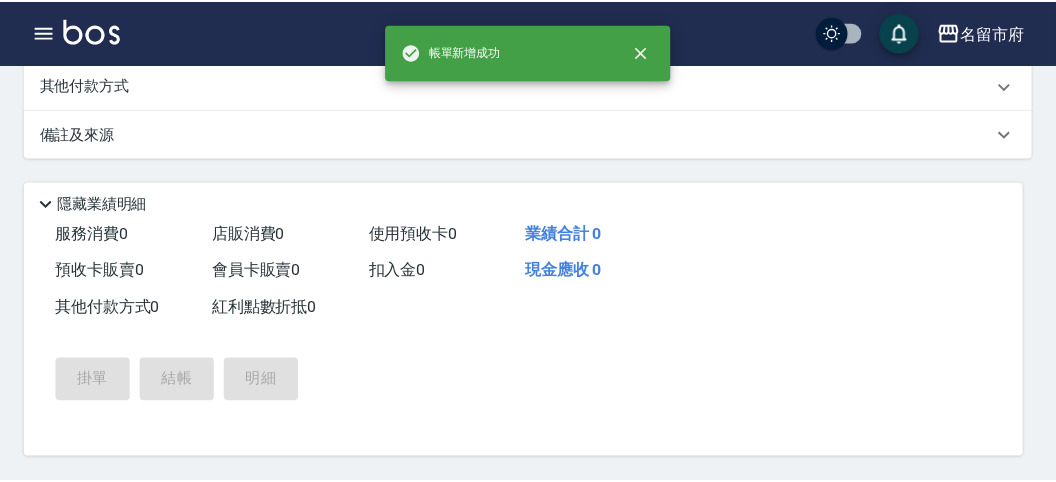 scroll, scrollTop: 0, scrollLeft: 0, axis: both 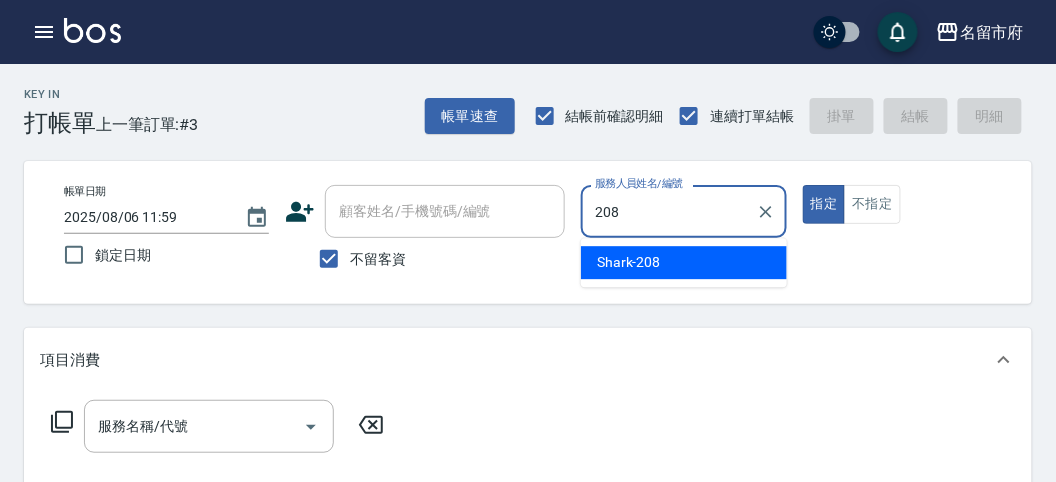 click on "Shark -208" at bounding box center [684, 262] 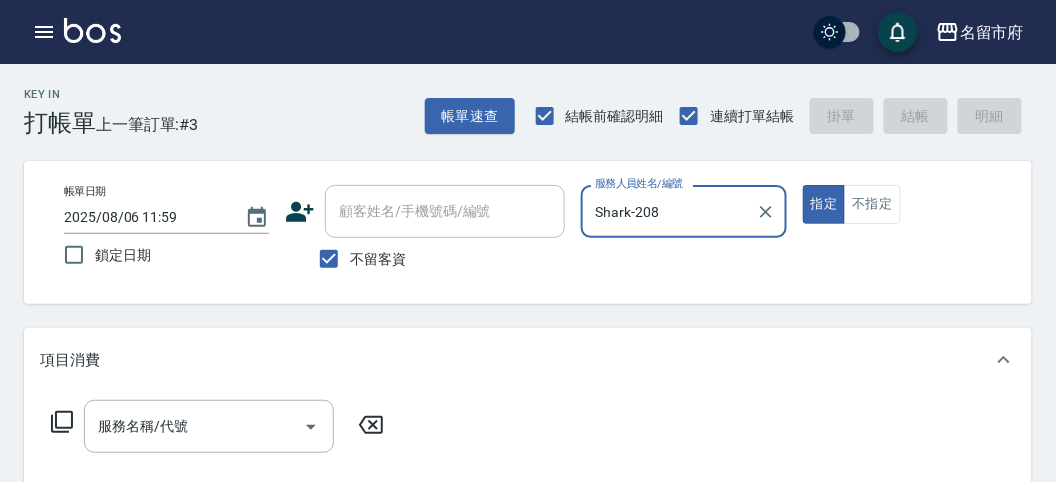 type on "Shark-208" 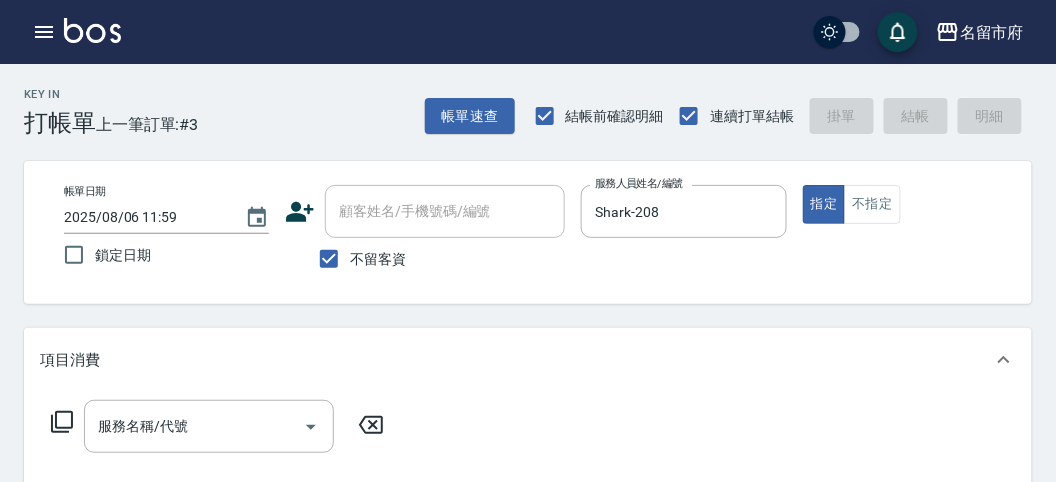 click 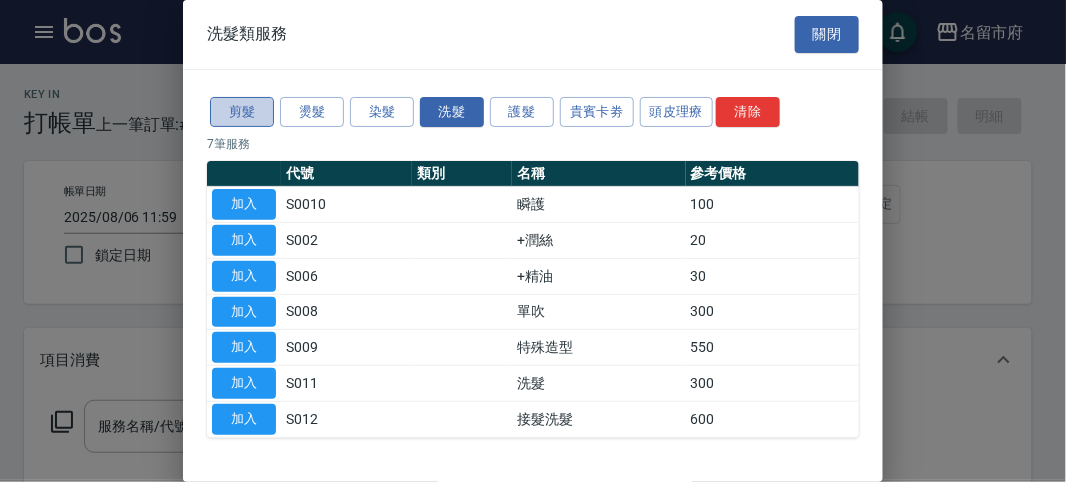 click on "剪髮" at bounding box center (242, 112) 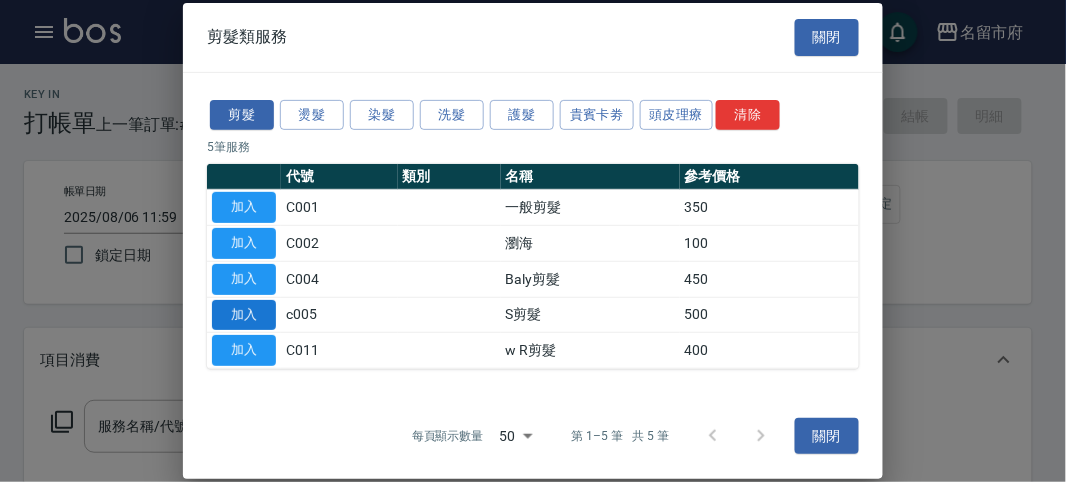 click on "加入" at bounding box center (244, 314) 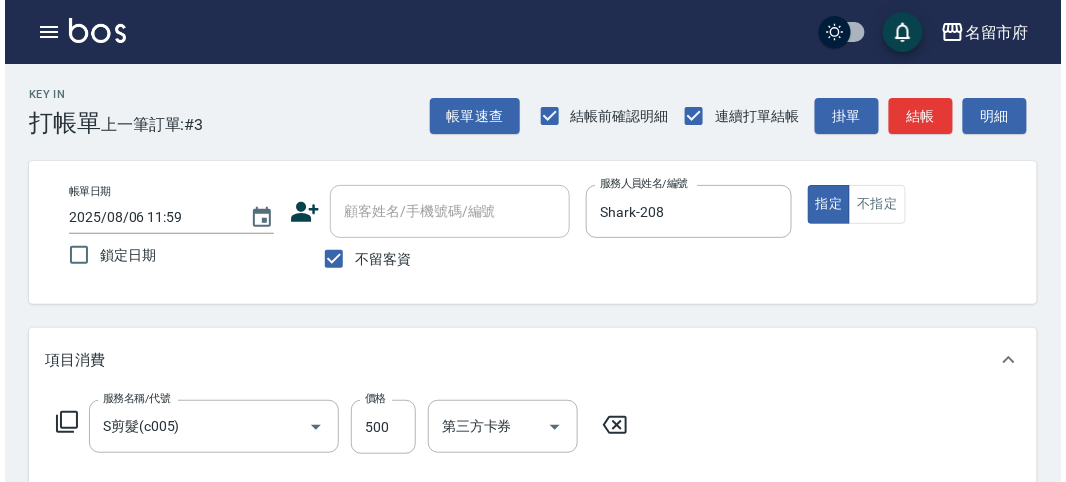 scroll, scrollTop: 585, scrollLeft: 0, axis: vertical 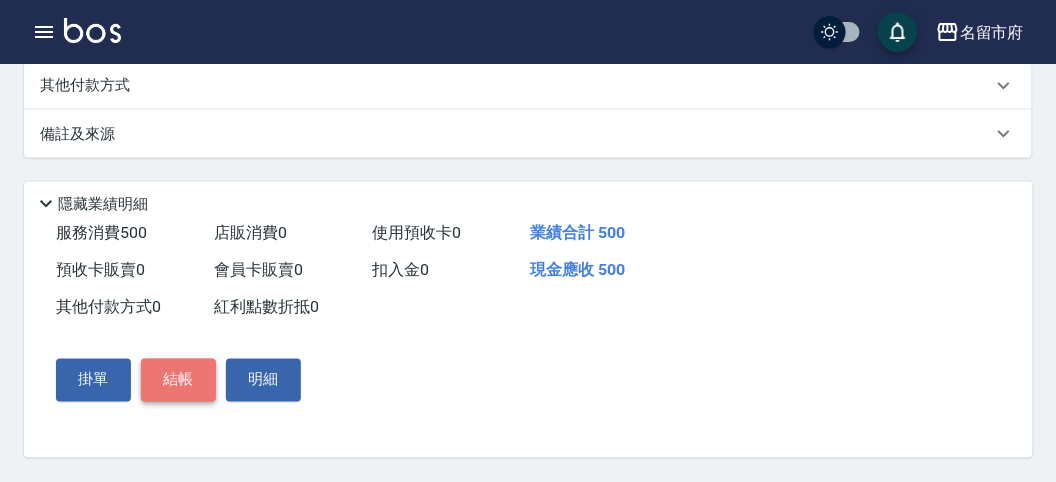 click on "結帳" at bounding box center [178, 380] 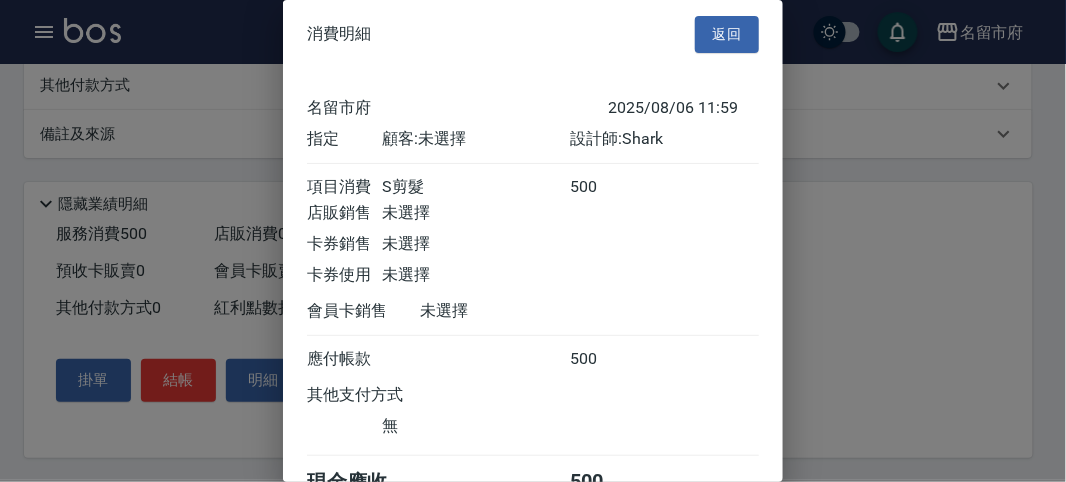 scroll, scrollTop: 111, scrollLeft: 0, axis: vertical 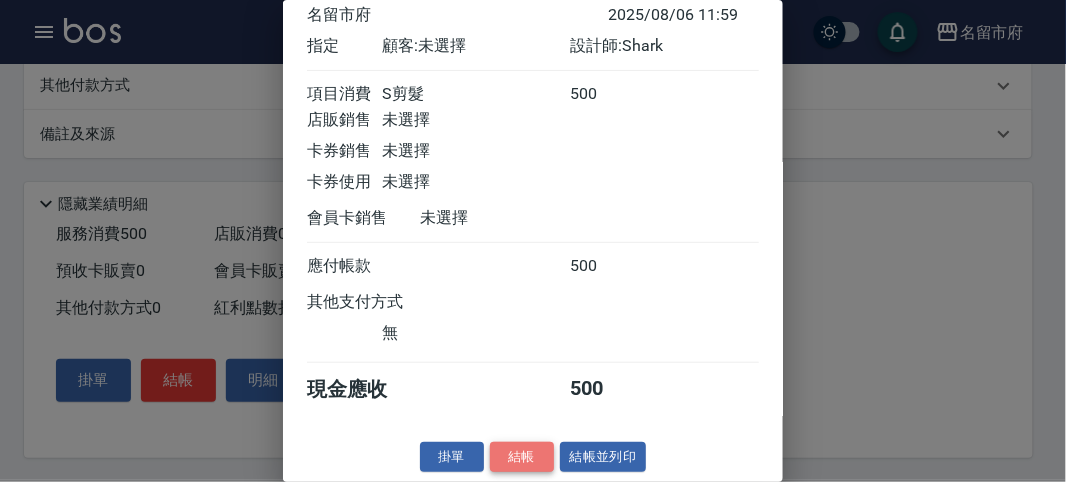 click on "結帳" at bounding box center (522, 457) 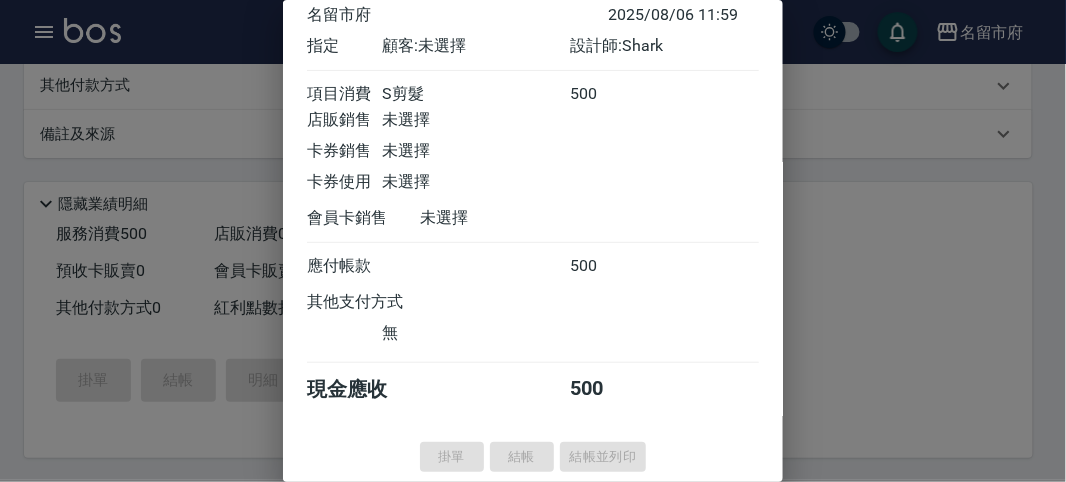type on "2025/08/06 12:00" 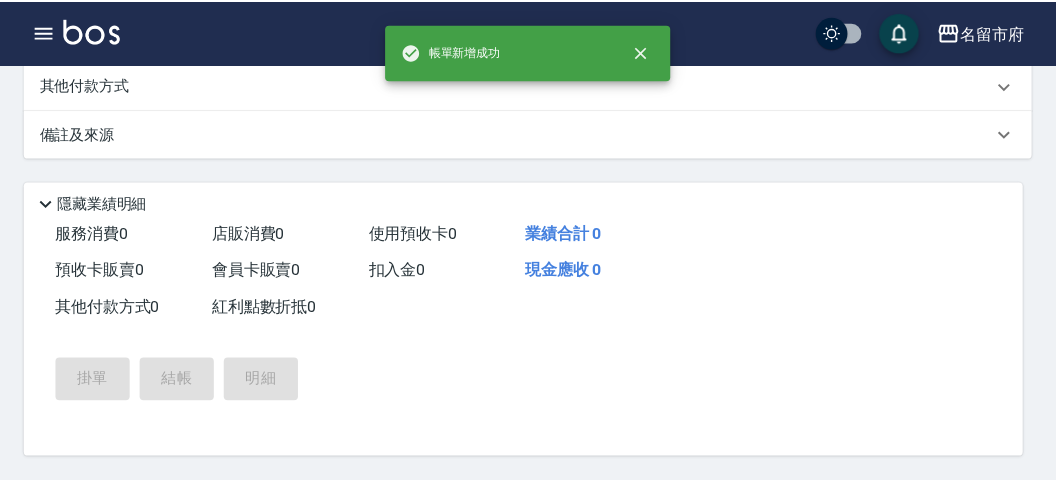 scroll, scrollTop: 0, scrollLeft: 0, axis: both 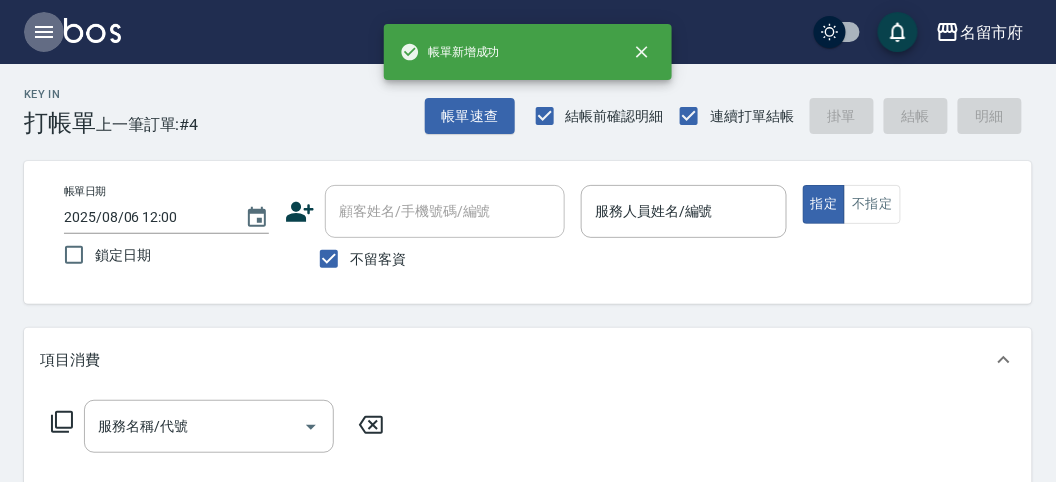 click 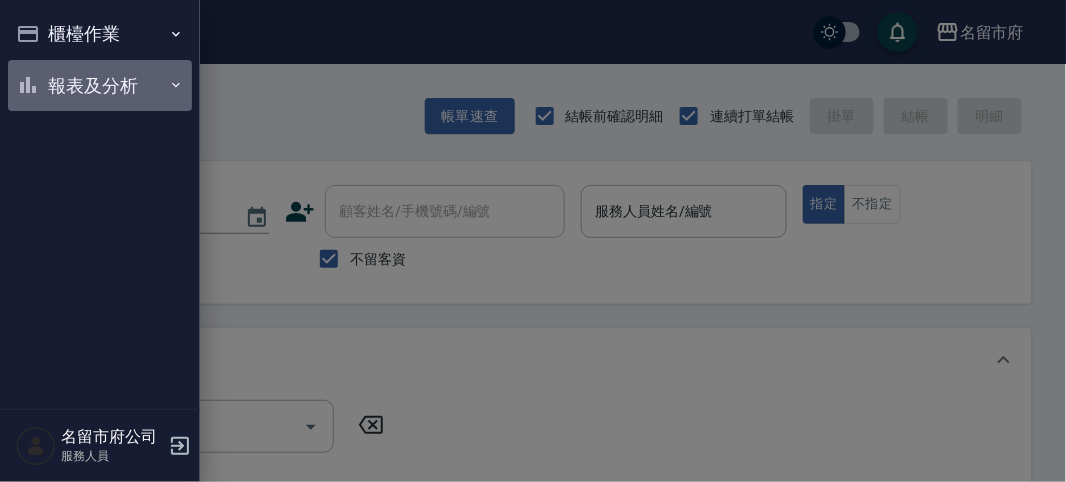 click on "報表及分析" at bounding box center (100, 86) 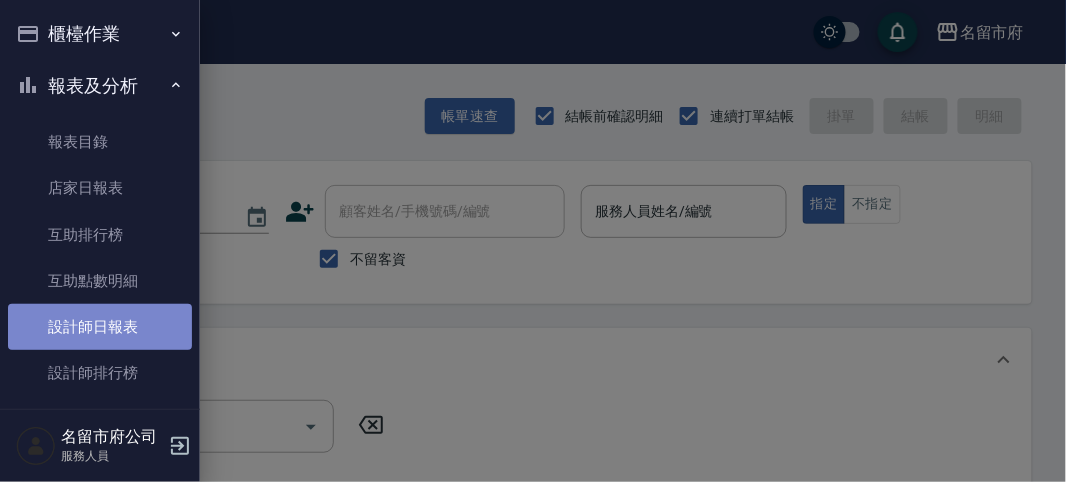 click on "設計師日報表" at bounding box center (100, 327) 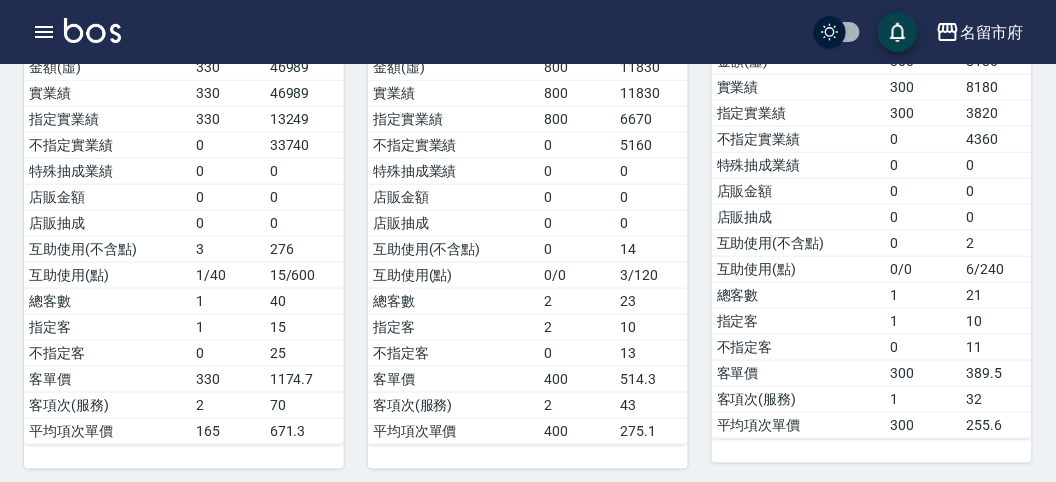 scroll, scrollTop: 0, scrollLeft: 0, axis: both 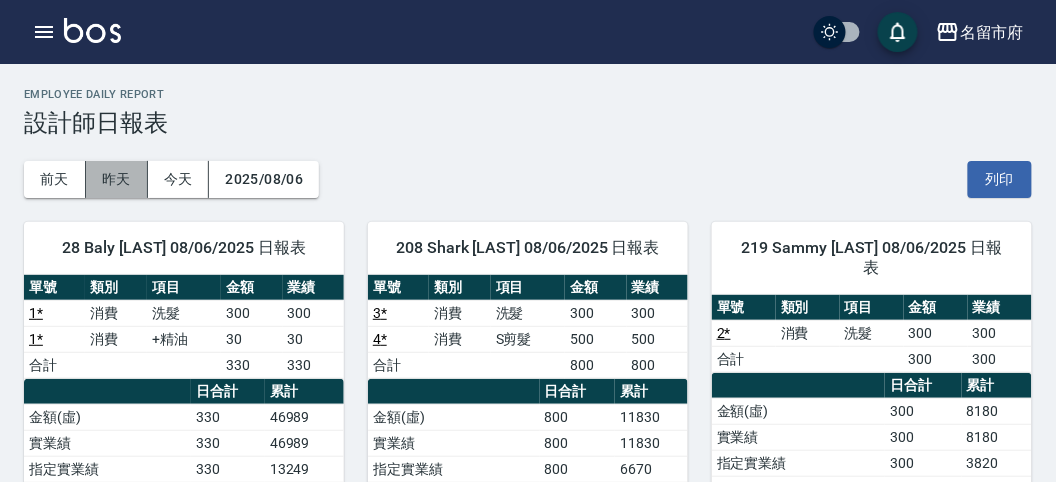click on "昨天" at bounding box center (117, 179) 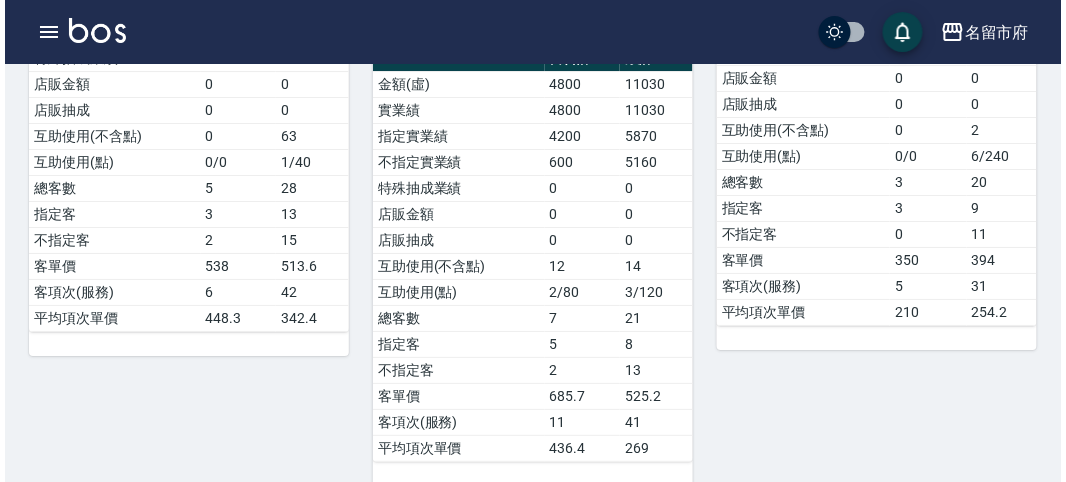 scroll, scrollTop: 1200, scrollLeft: 0, axis: vertical 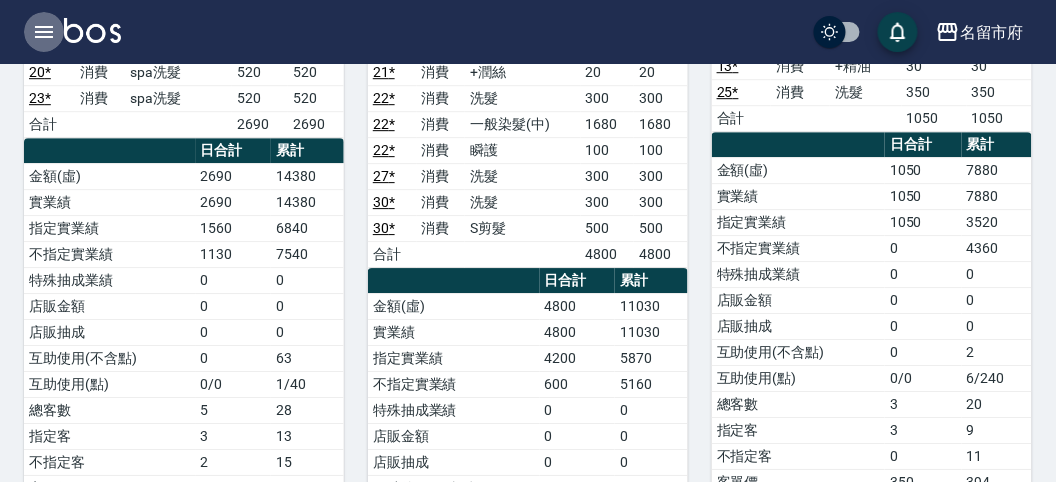 click 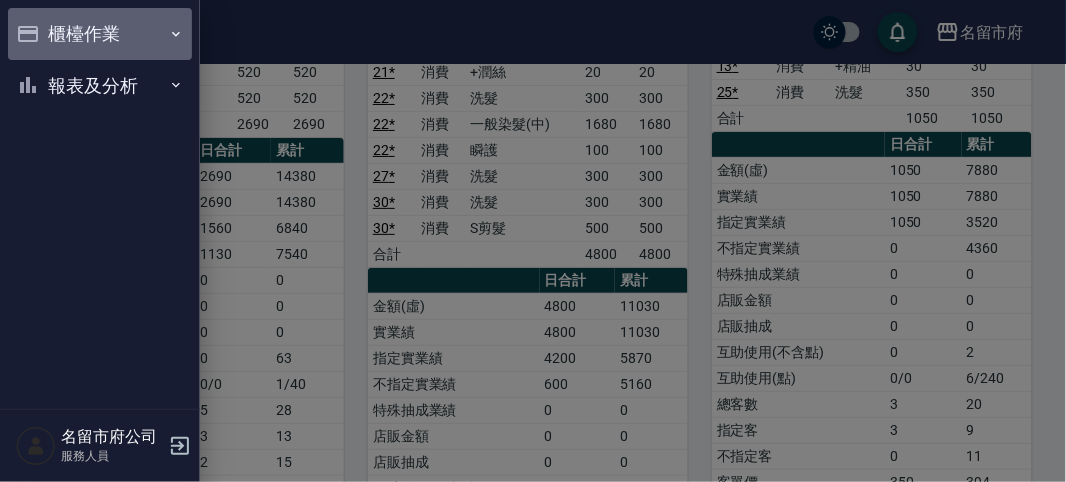 click on "櫃檯作業" at bounding box center (100, 34) 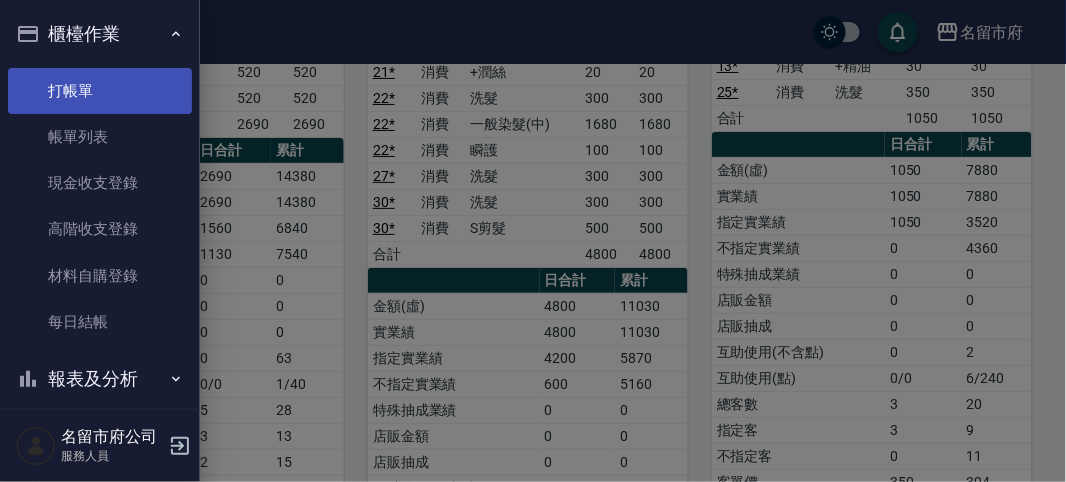 click on "打帳單" at bounding box center [100, 91] 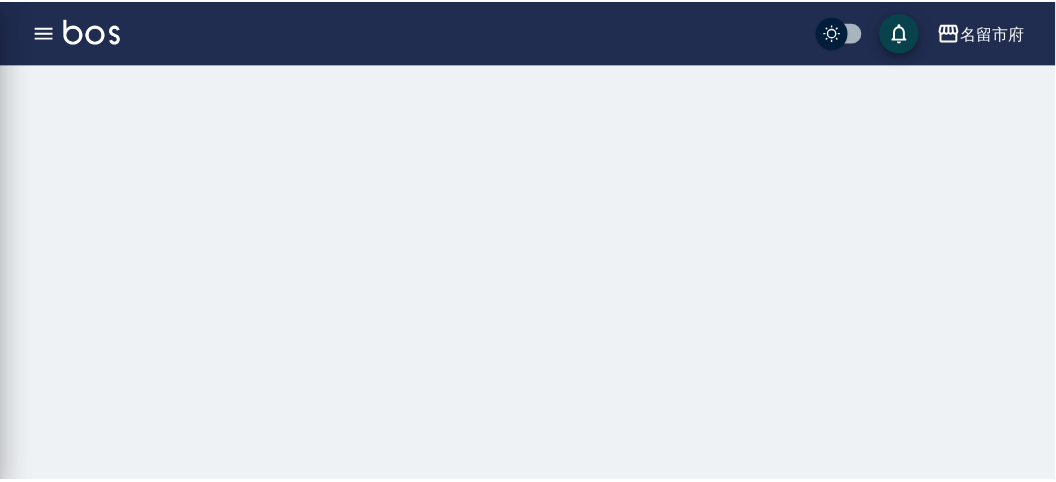scroll, scrollTop: 0, scrollLeft: 0, axis: both 